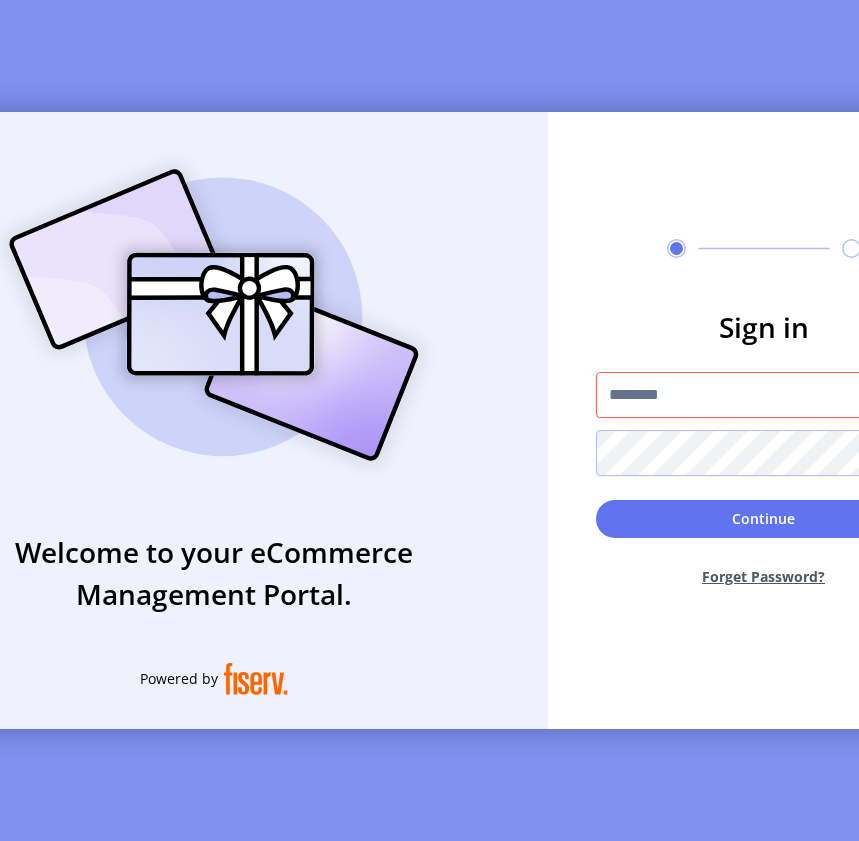 scroll, scrollTop: 0, scrollLeft: 0, axis: both 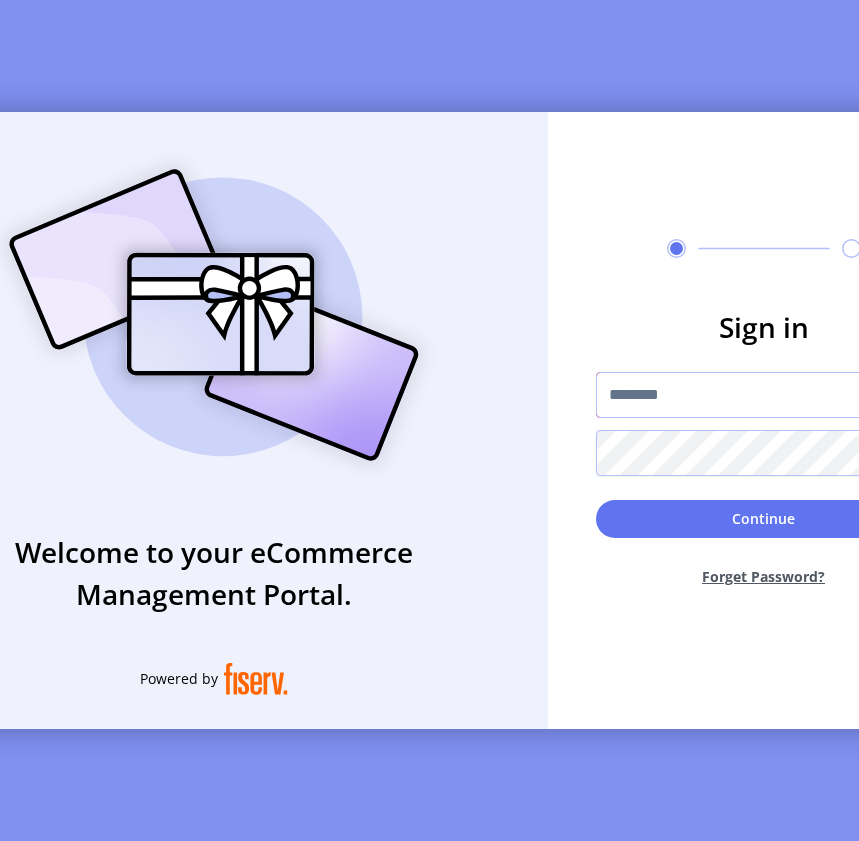 type on "**********" 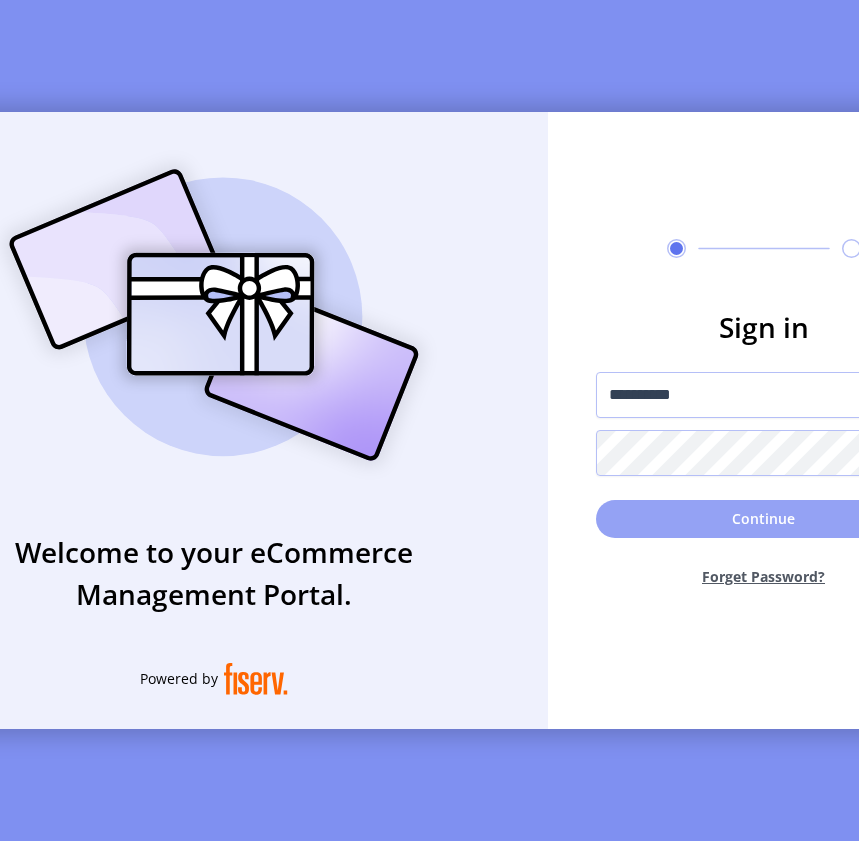 click on "Continue" 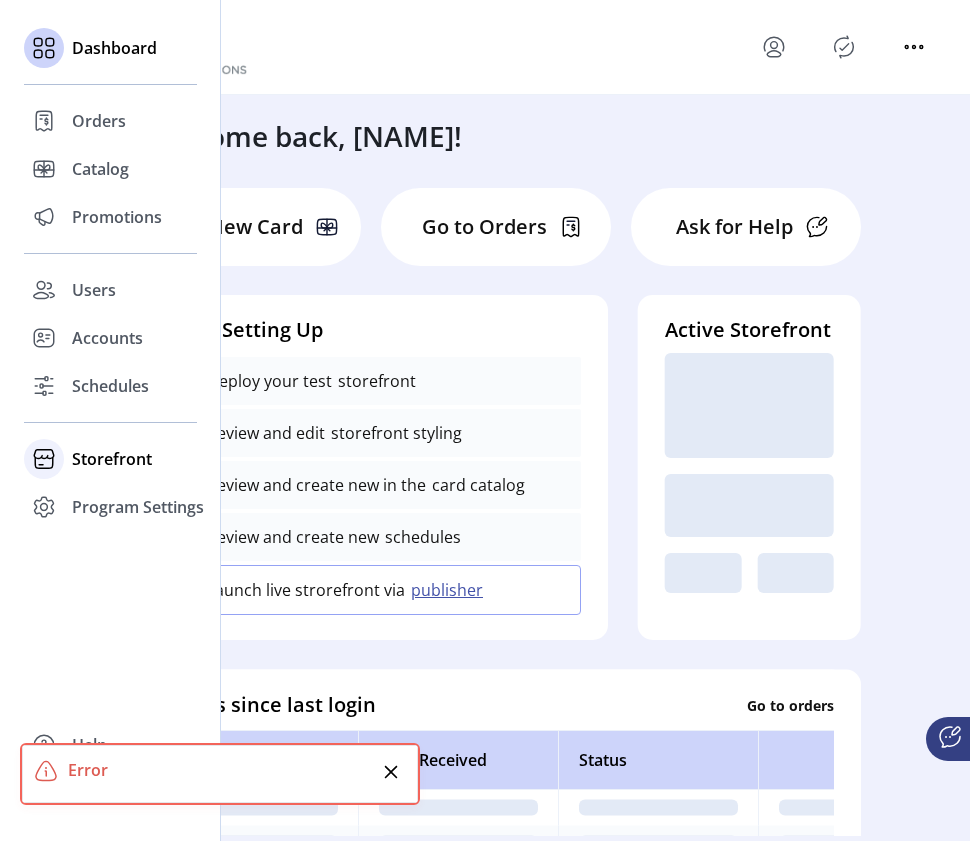 click on "Storefront" 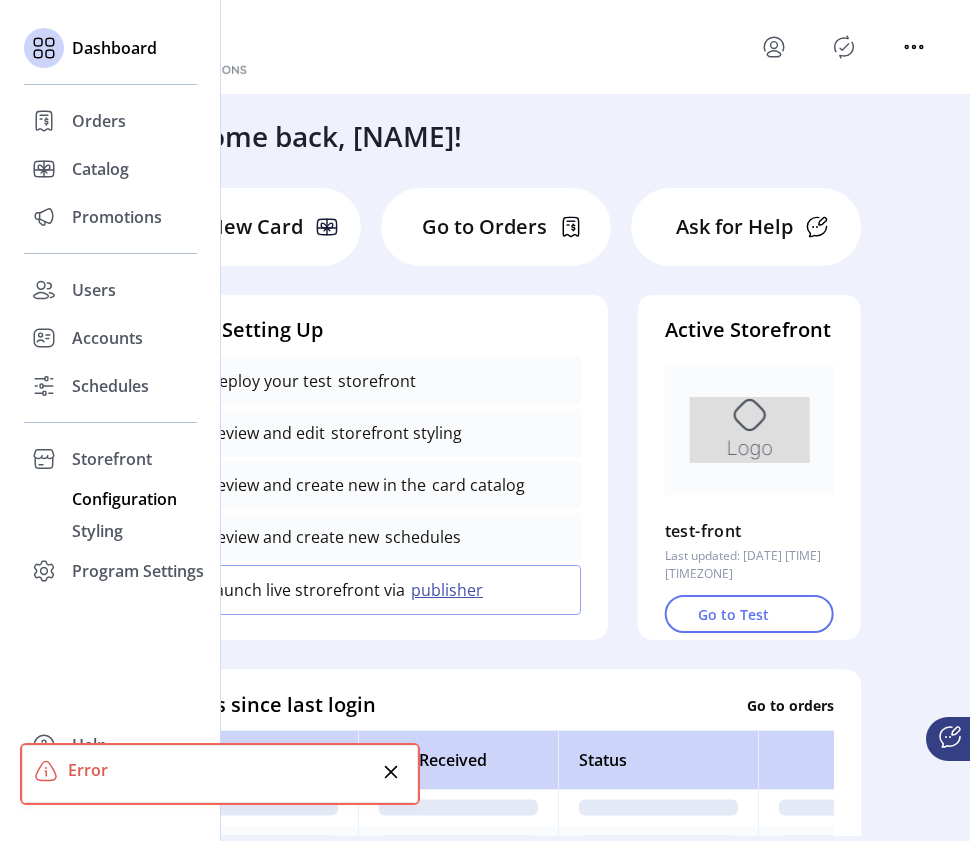 click on "Configuration" 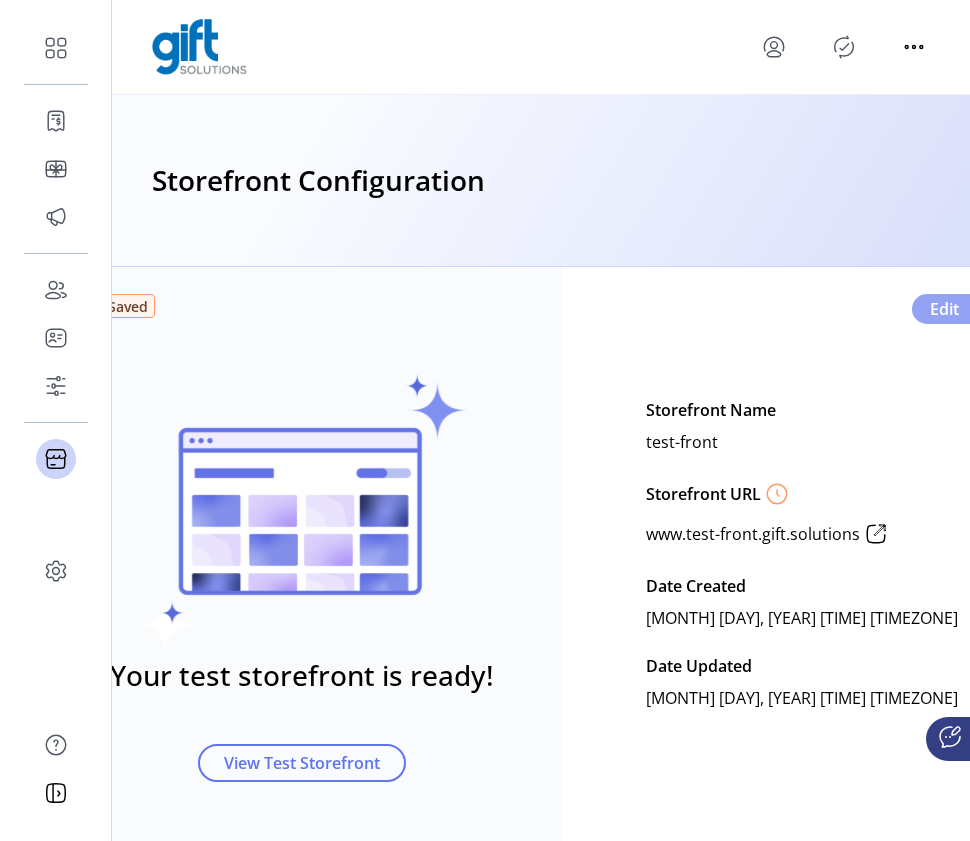 click on "Edit" 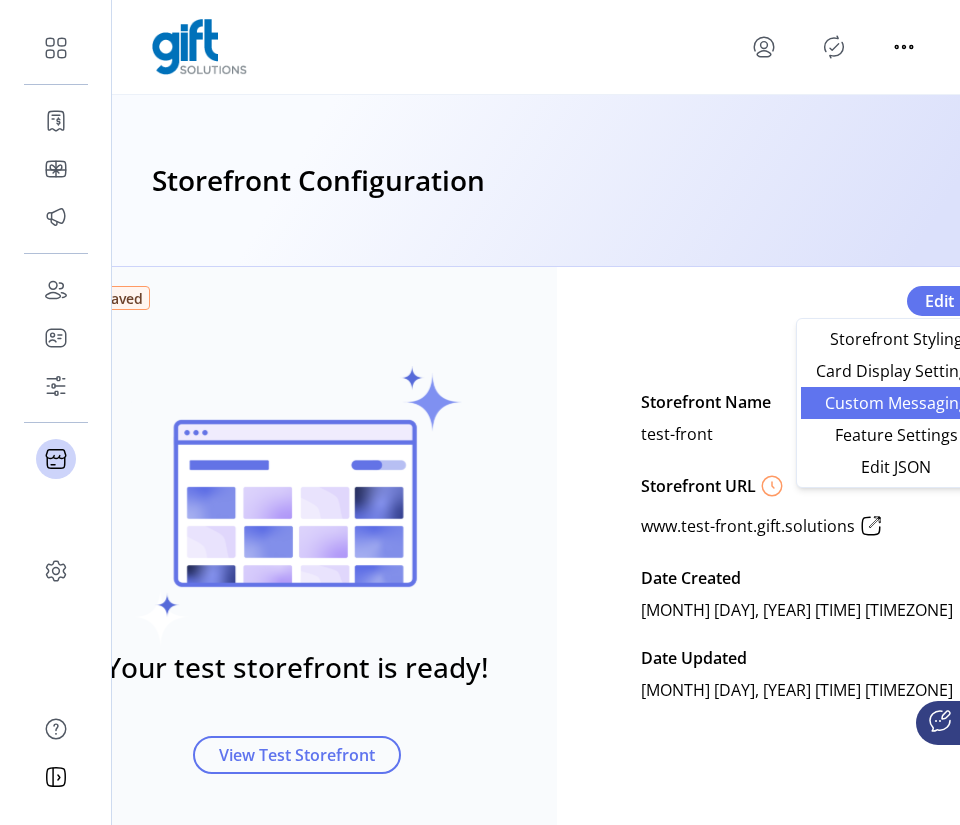 click on "Custom Messaging" at bounding box center (896, 403) 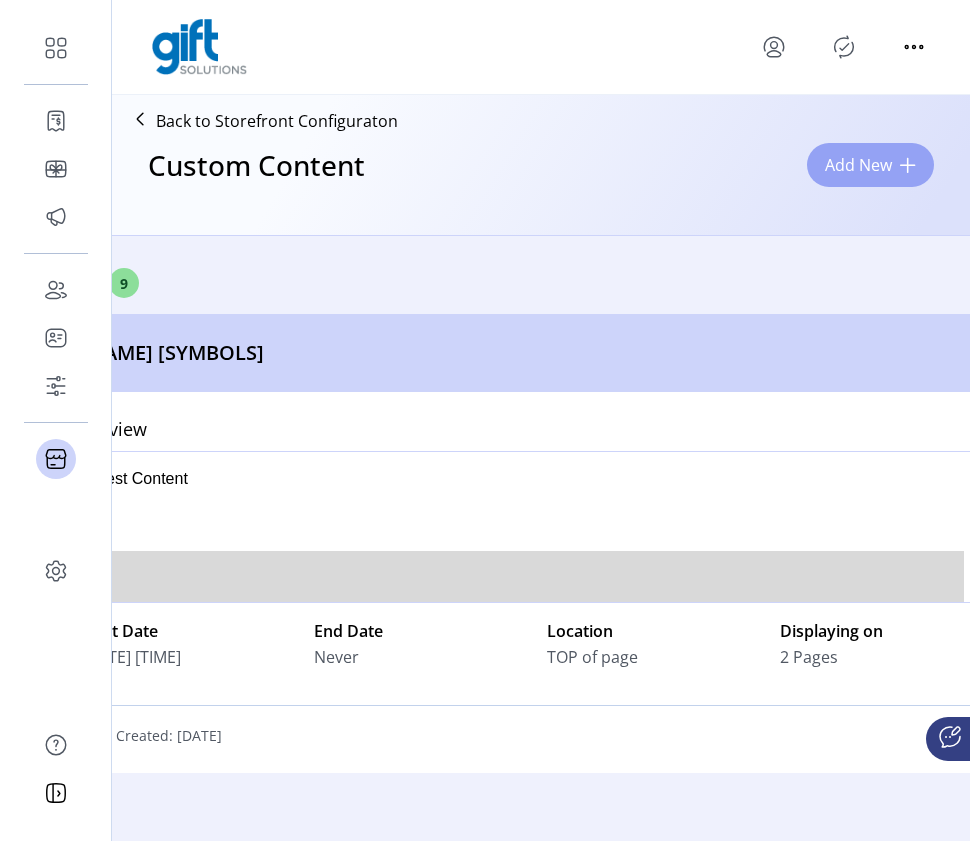 scroll, scrollTop: 0, scrollLeft: 0, axis: both 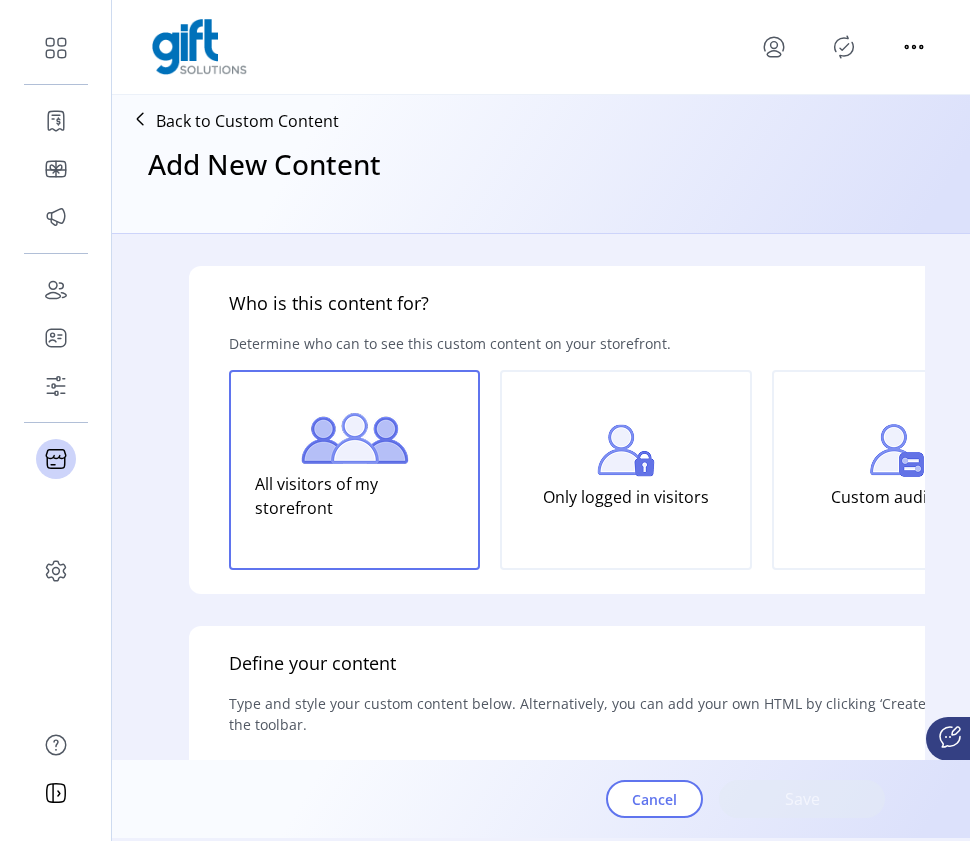 click on "Custom audience" 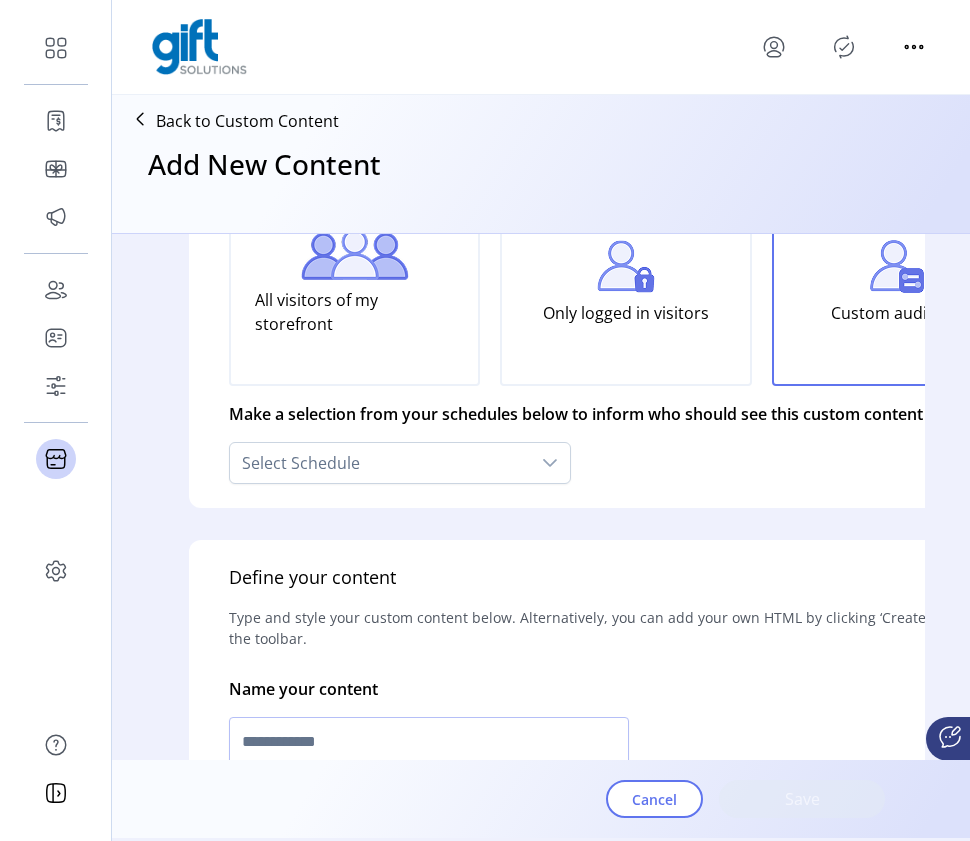 scroll, scrollTop: 192, scrollLeft: 0, axis: vertical 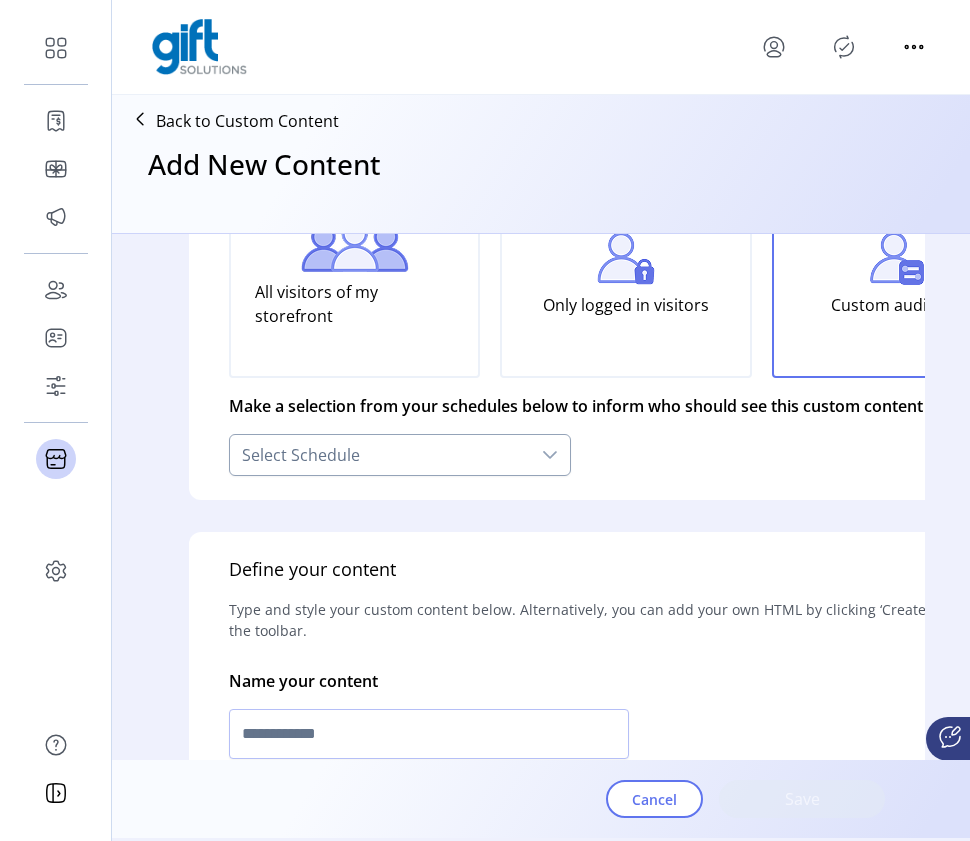 click at bounding box center [550, 455] 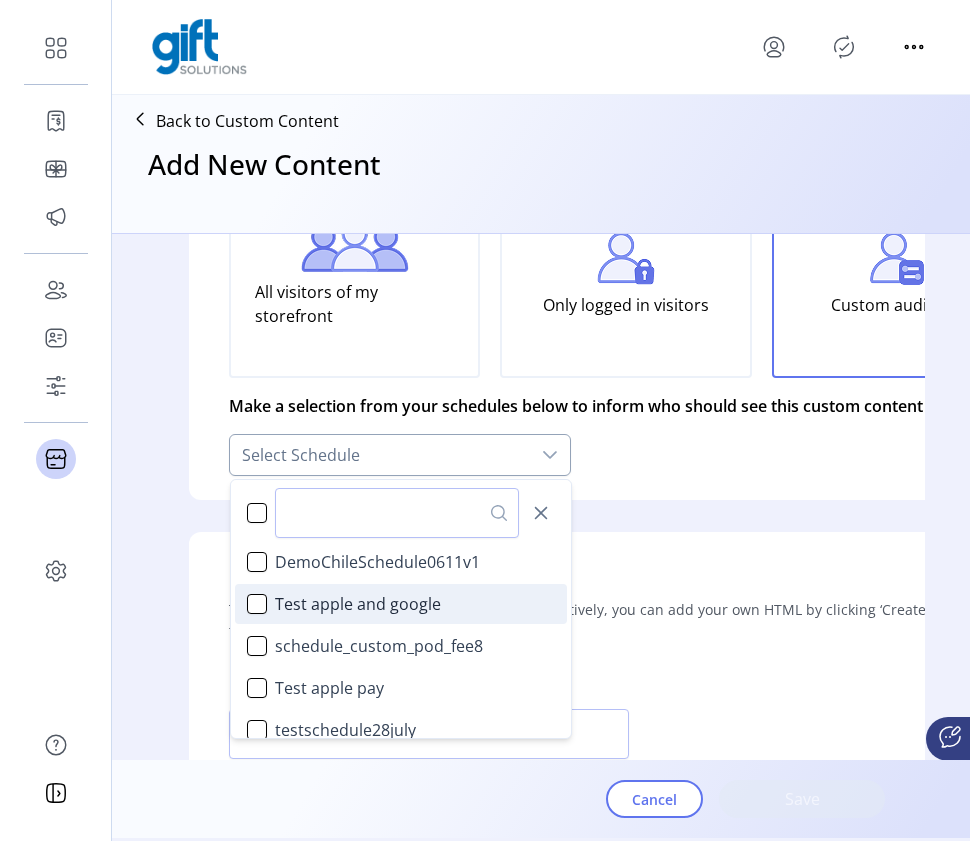 click on "Test apple and google" at bounding box center [401, 604] 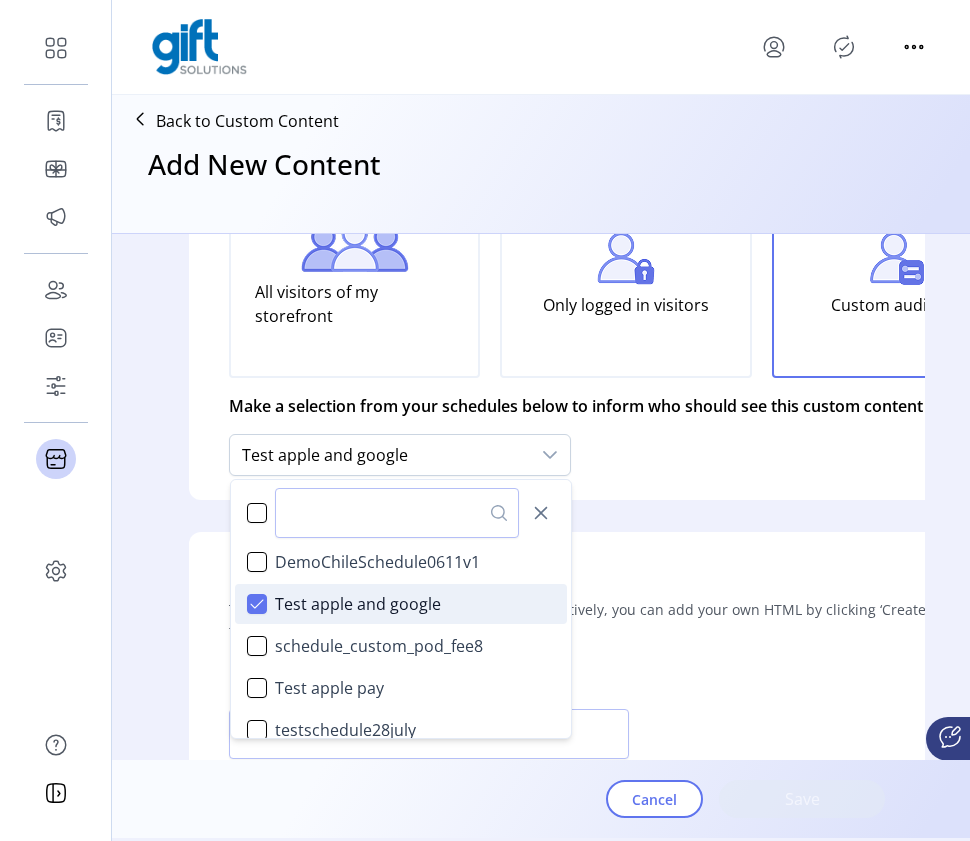 click on "**********" 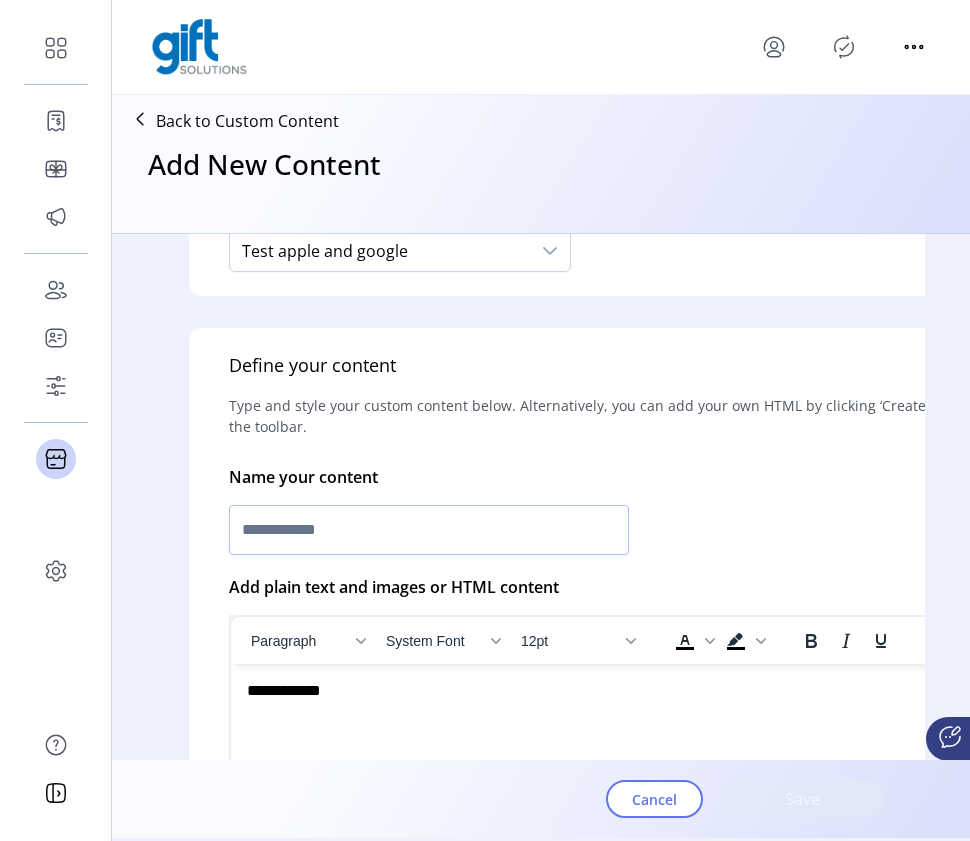 scroll, scrollTop: 405, scrollLeft: 4, axis: both 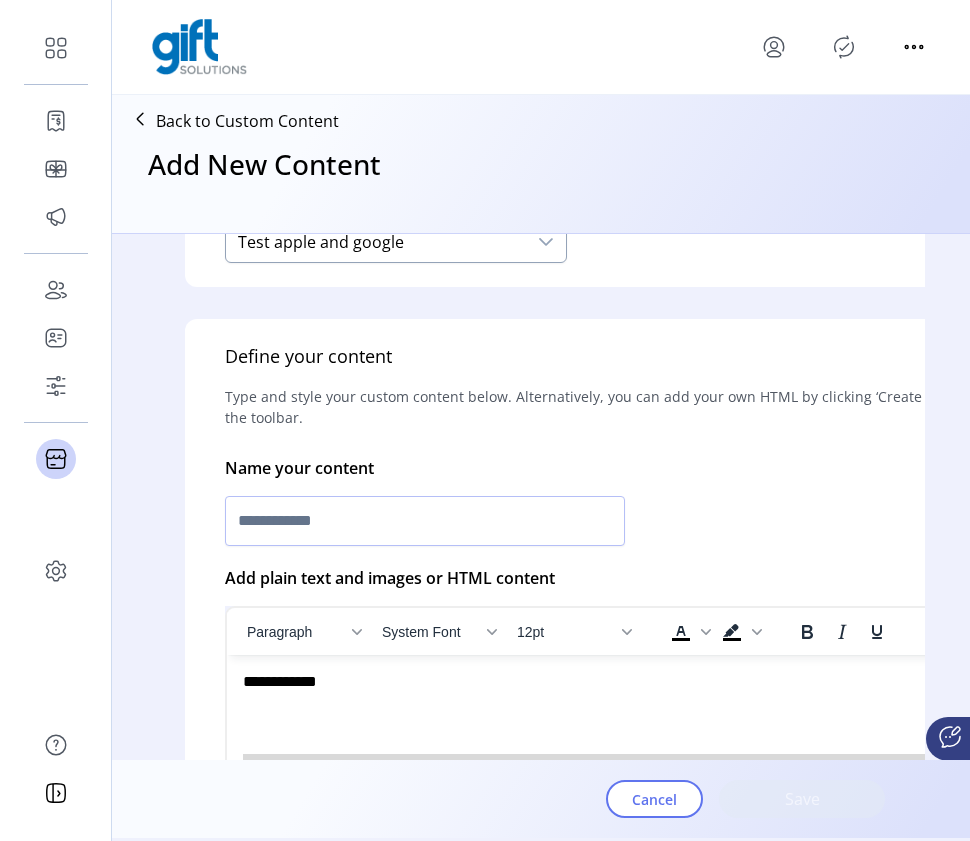 click 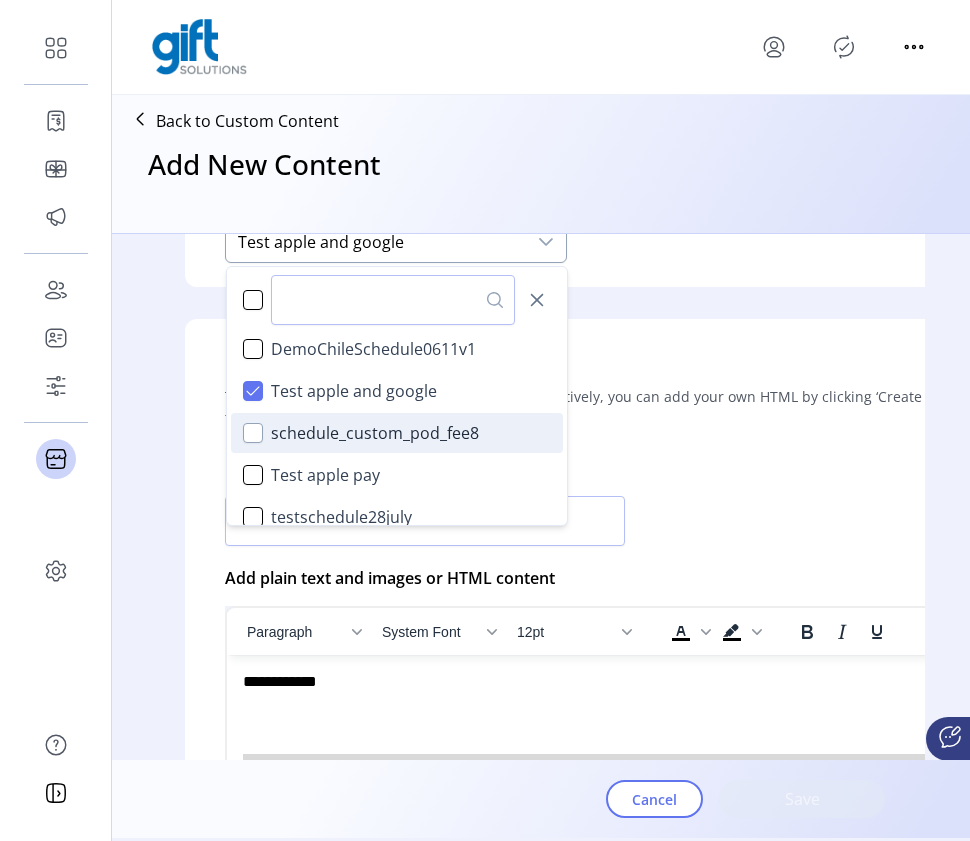 click at bounding box center [253, 433] 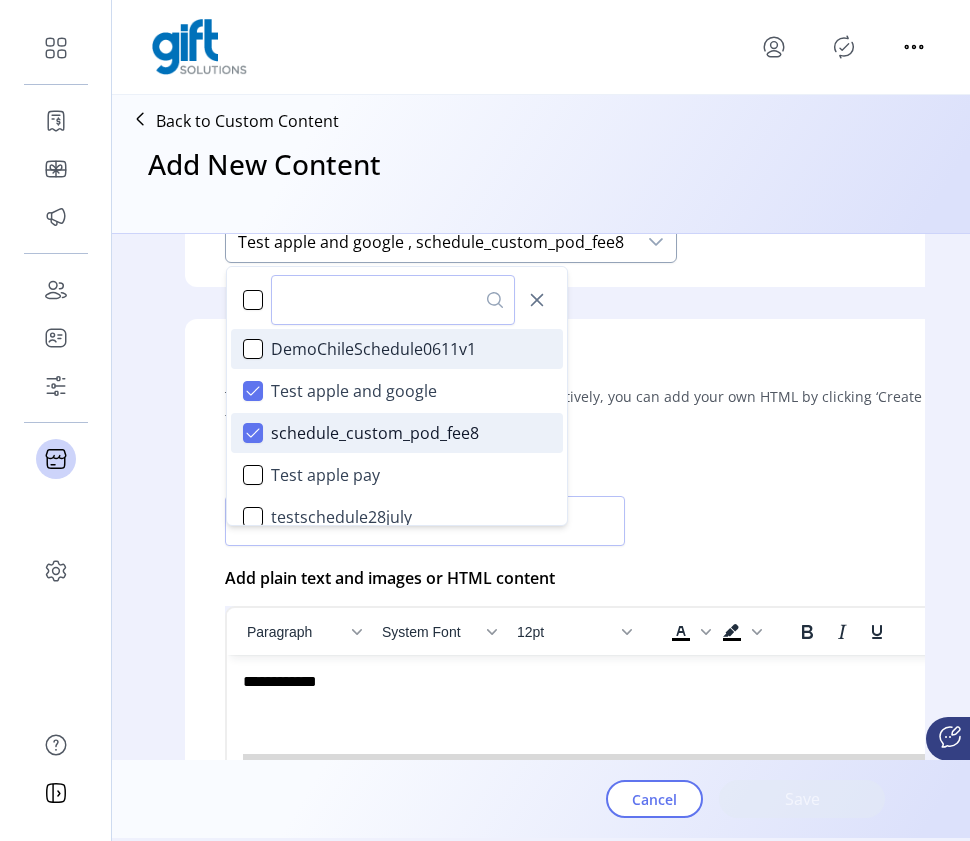click on "DemoChileSchedule0611v1" at bounding box center [397, 349] 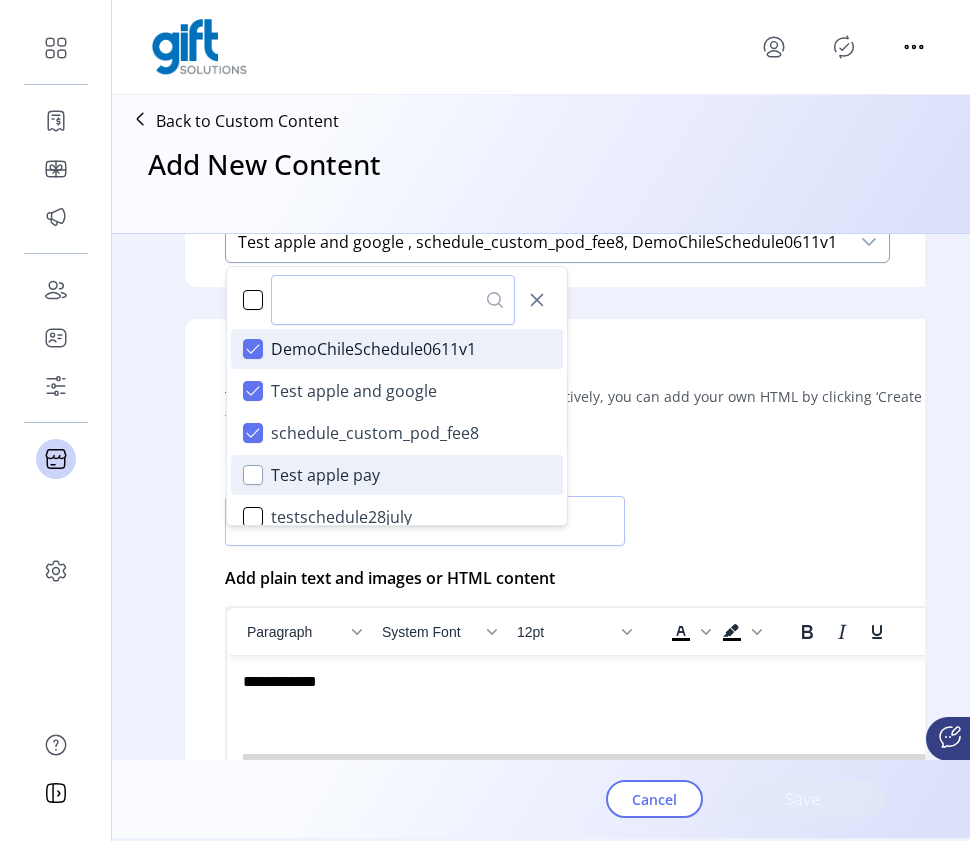 click at bounding box center [253, 475] 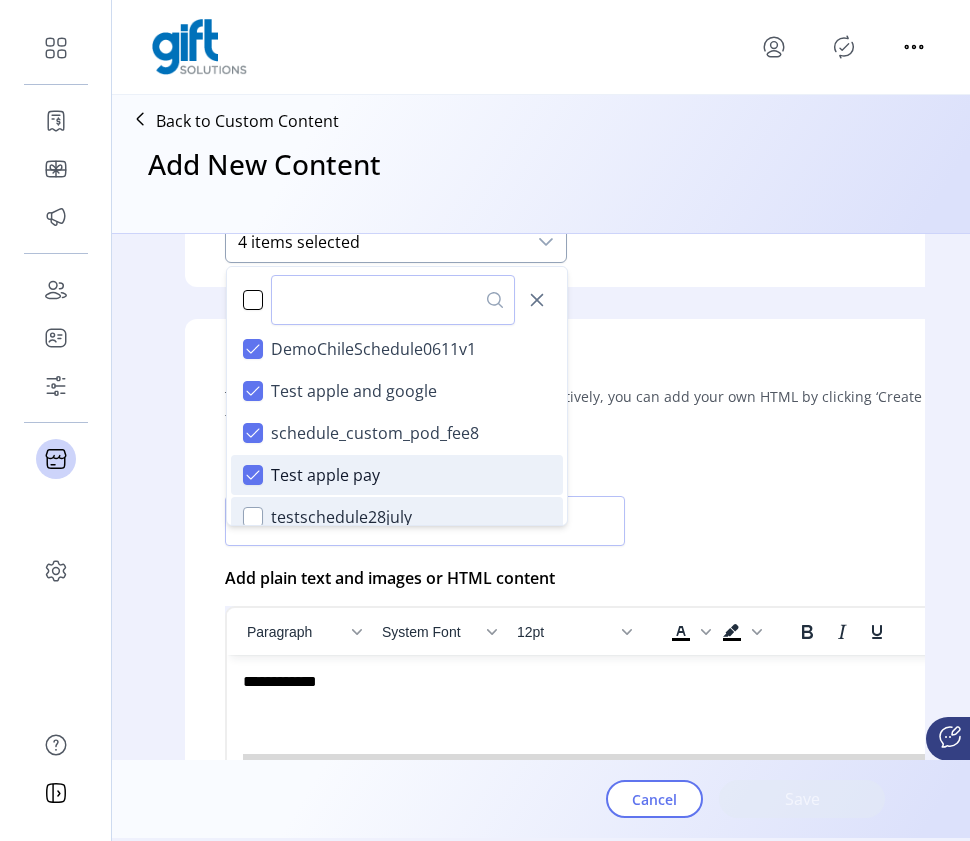 click at bounding box center [253, 517] 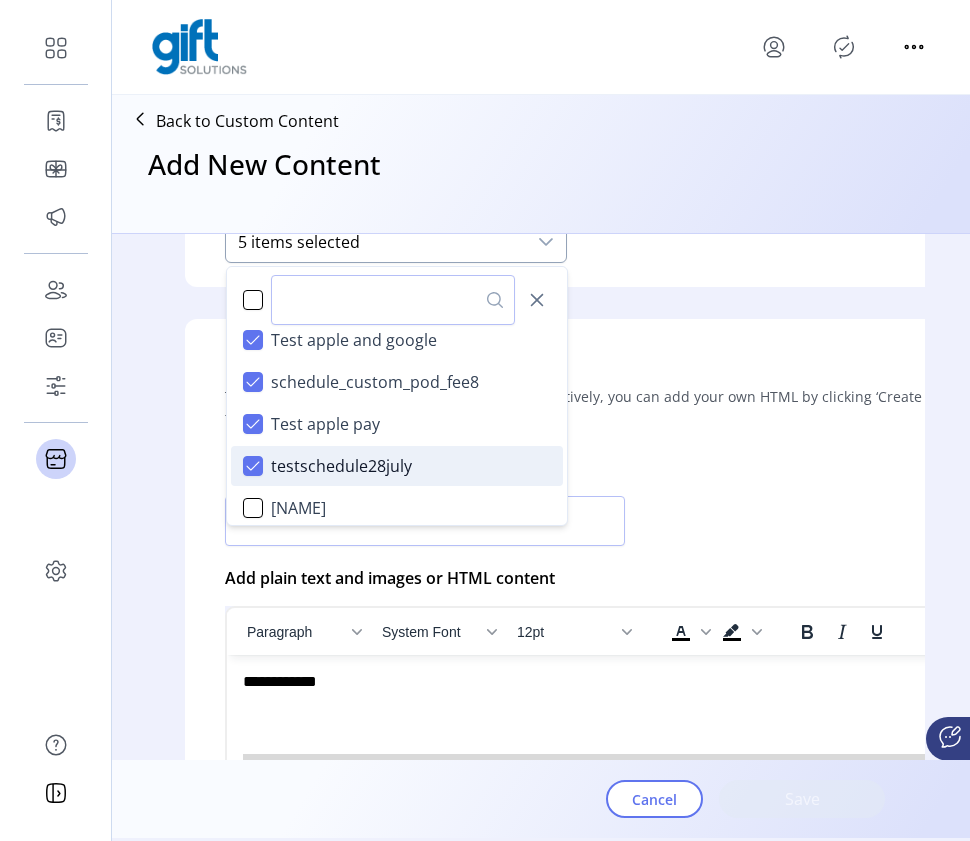 scroll, scrollTop: 46, scrollLeft: 0, axis: vertical 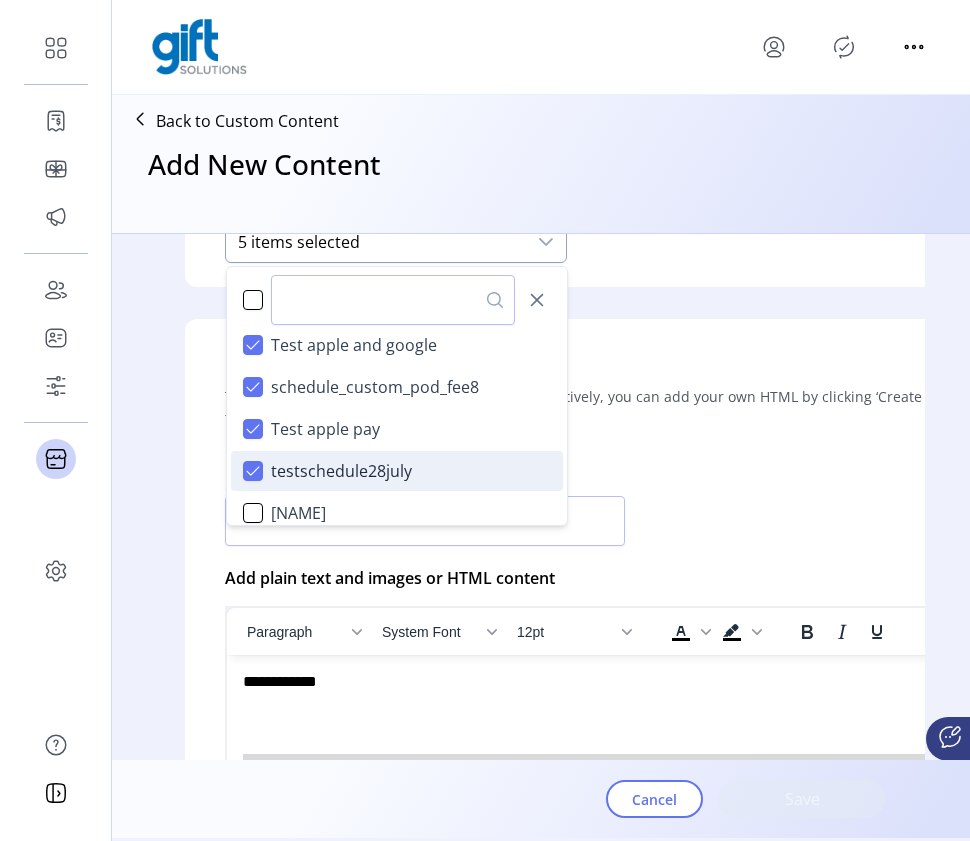 click 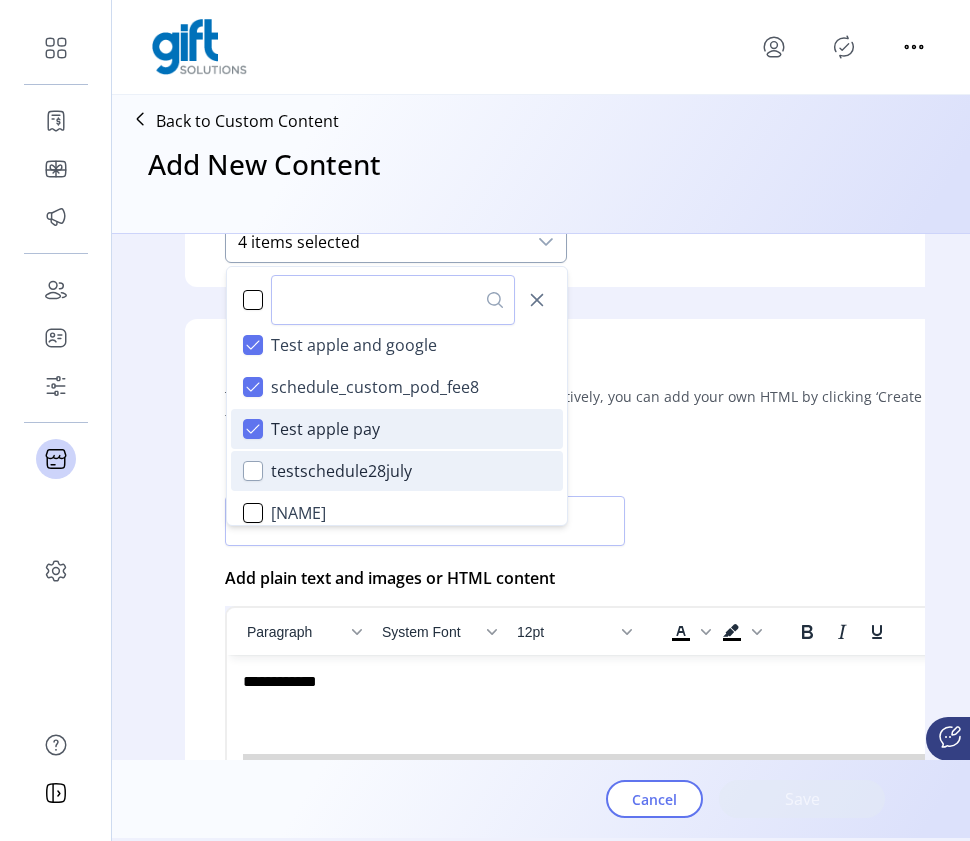click 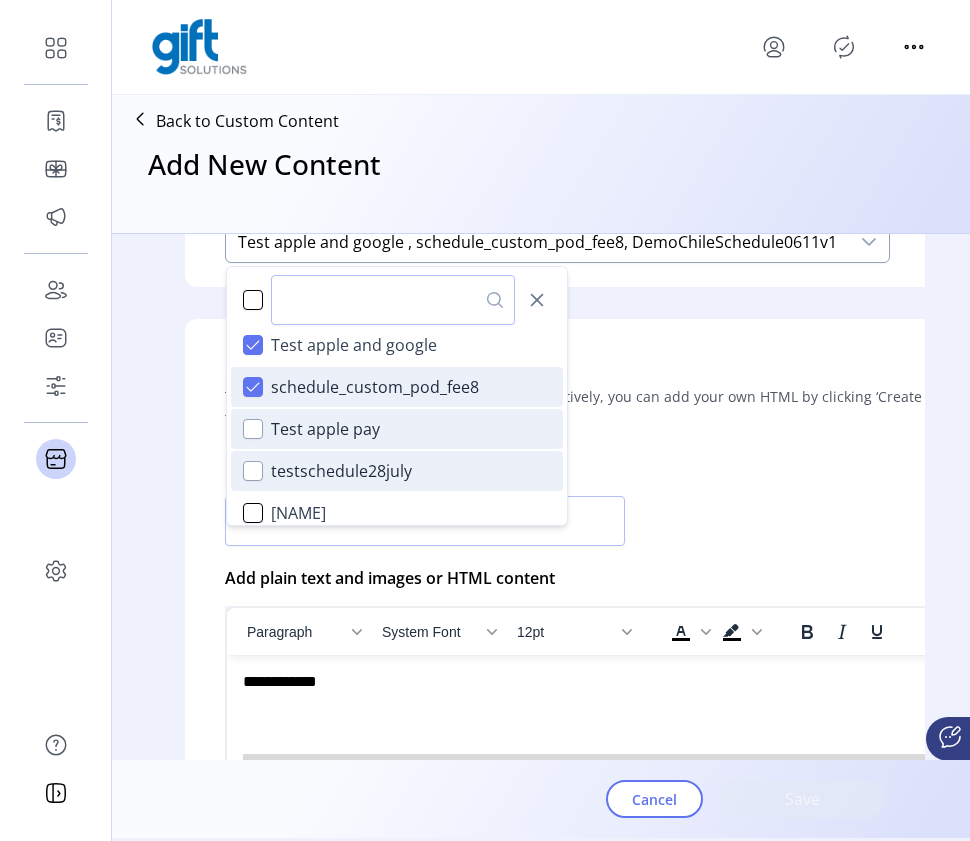 click 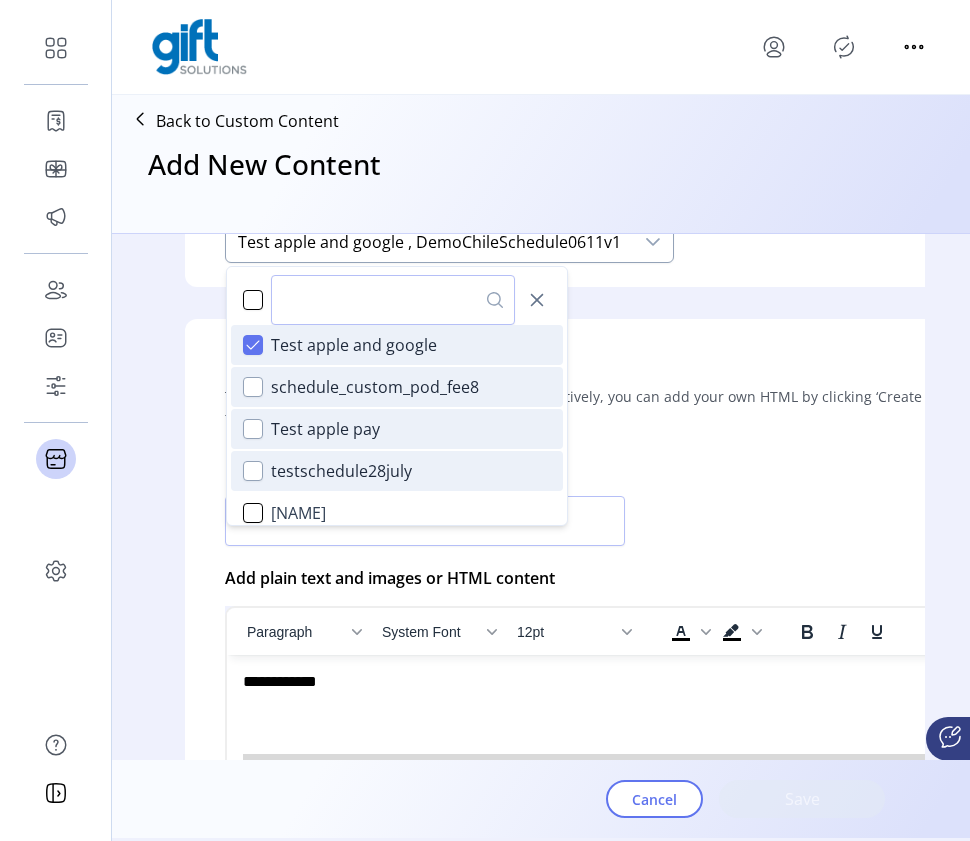 click on "Test apple and google" at bounding box center [397, 345] 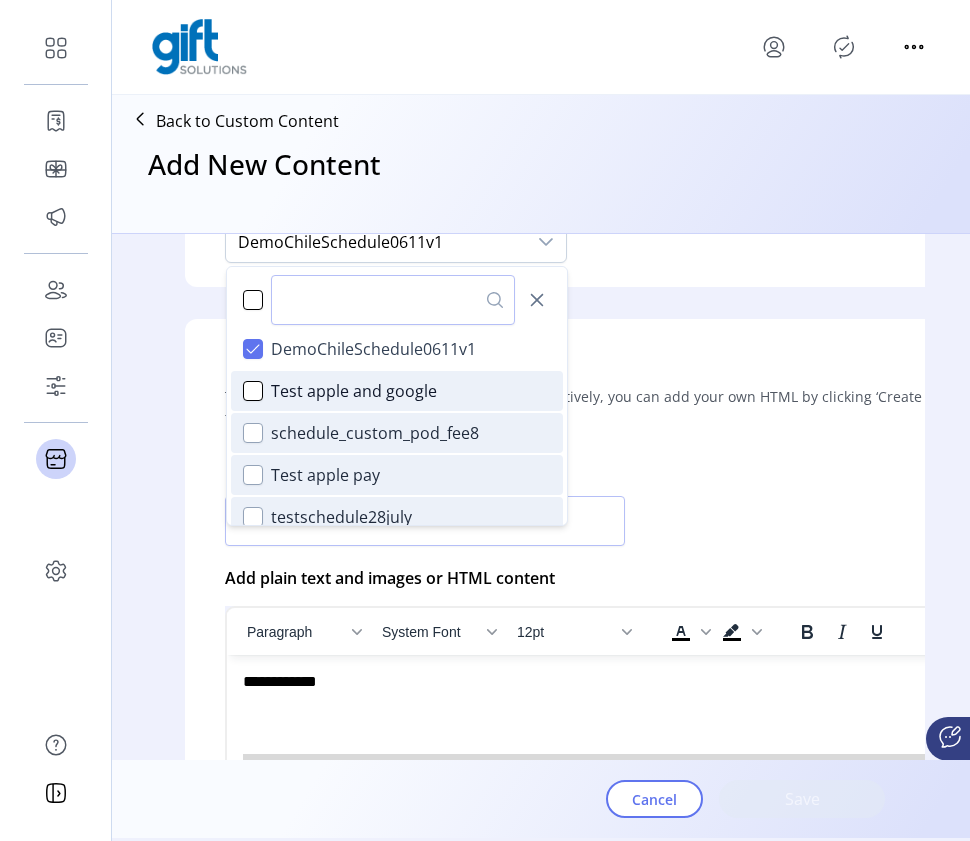 scroll, scrollTop: 0, scrollLeft: 0, axis: both 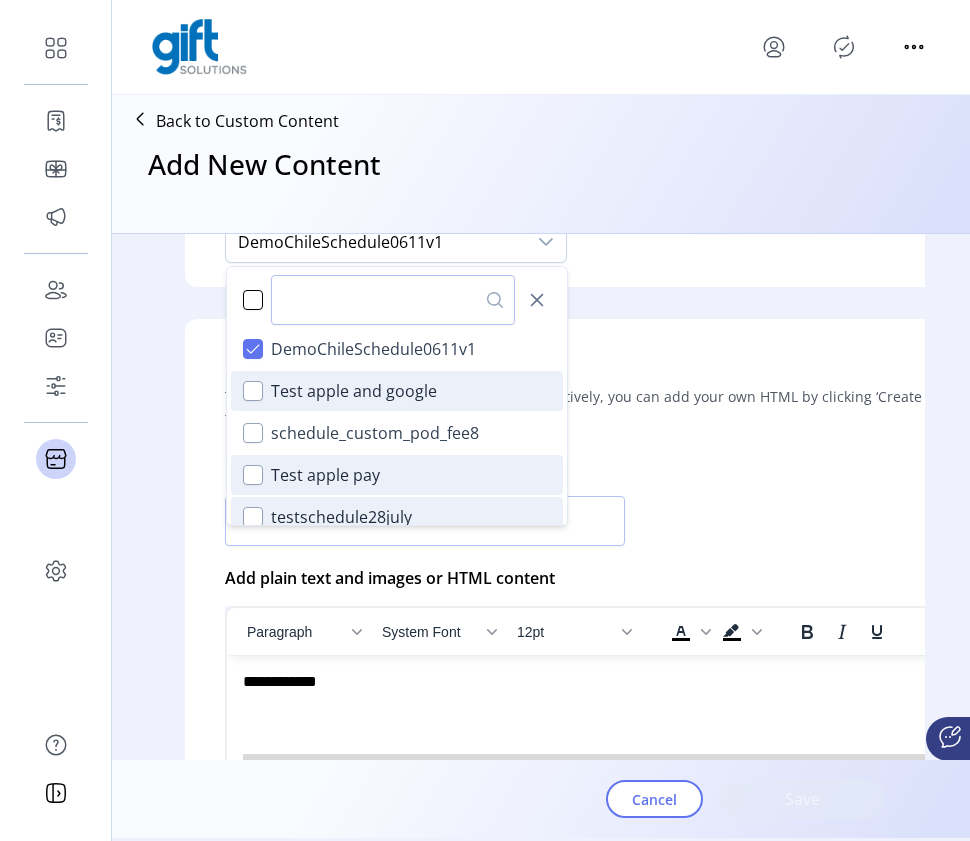 click at bounding box center [253, 391] 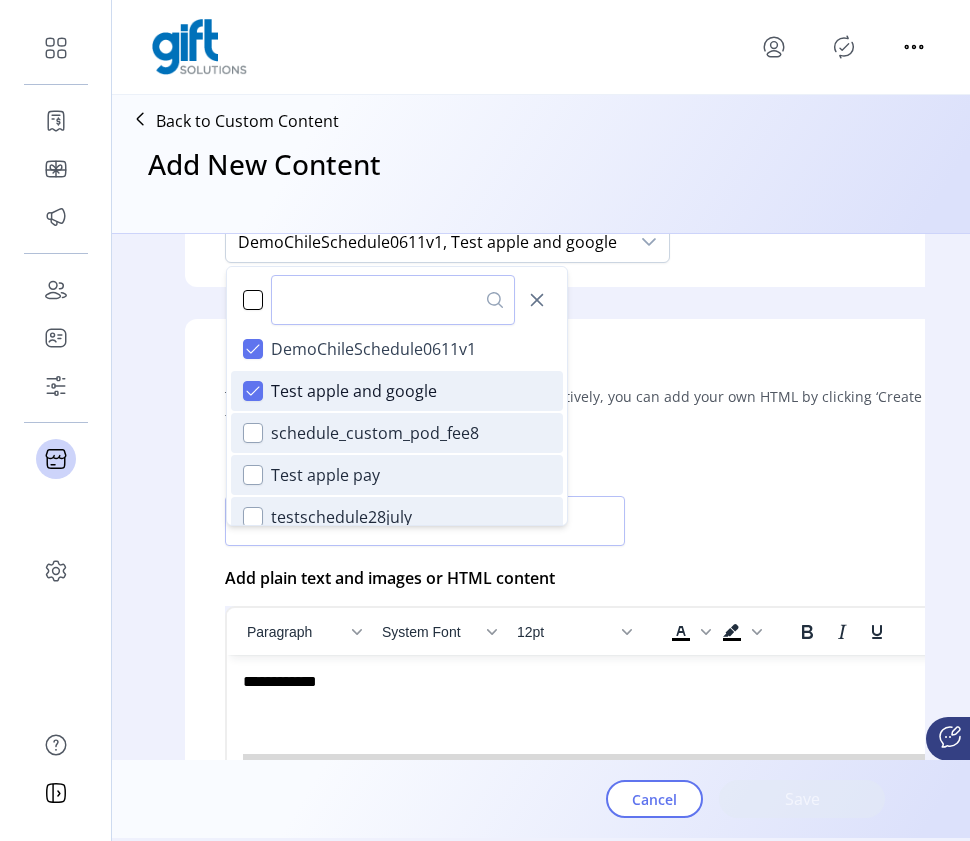 click on "schedule_custom_pod_fee8" at bounding box center [397, 433] 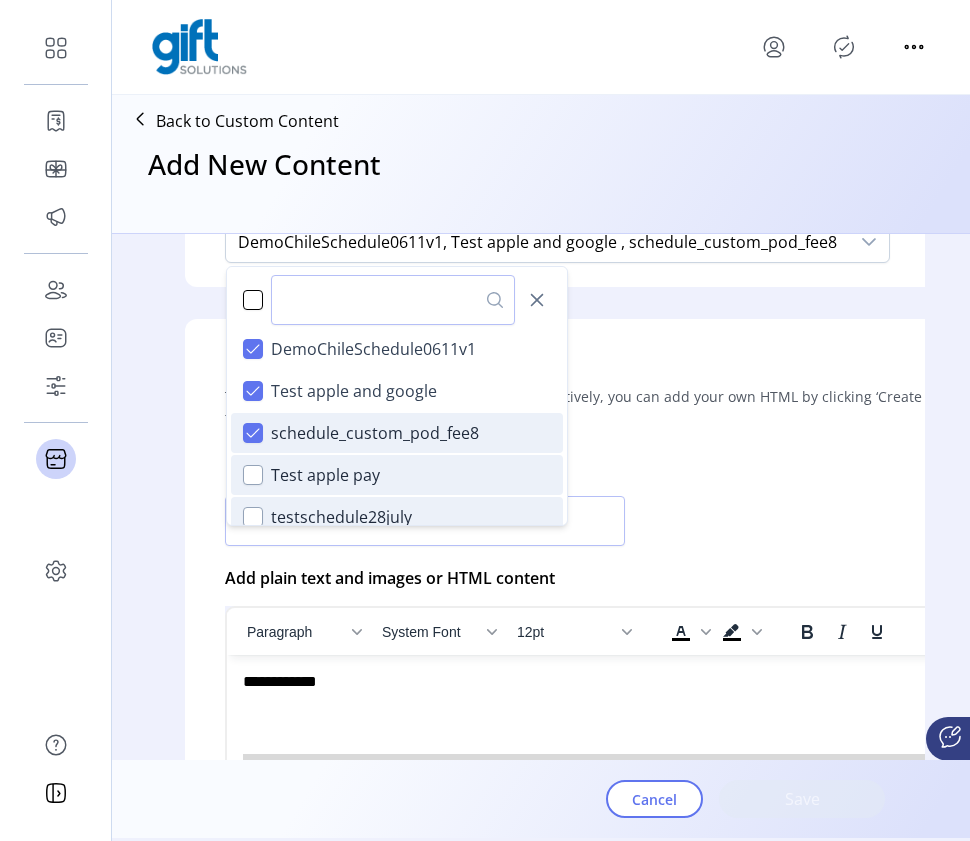 scroll, scrollTop: 0, scrollLeft: 0, axis: both 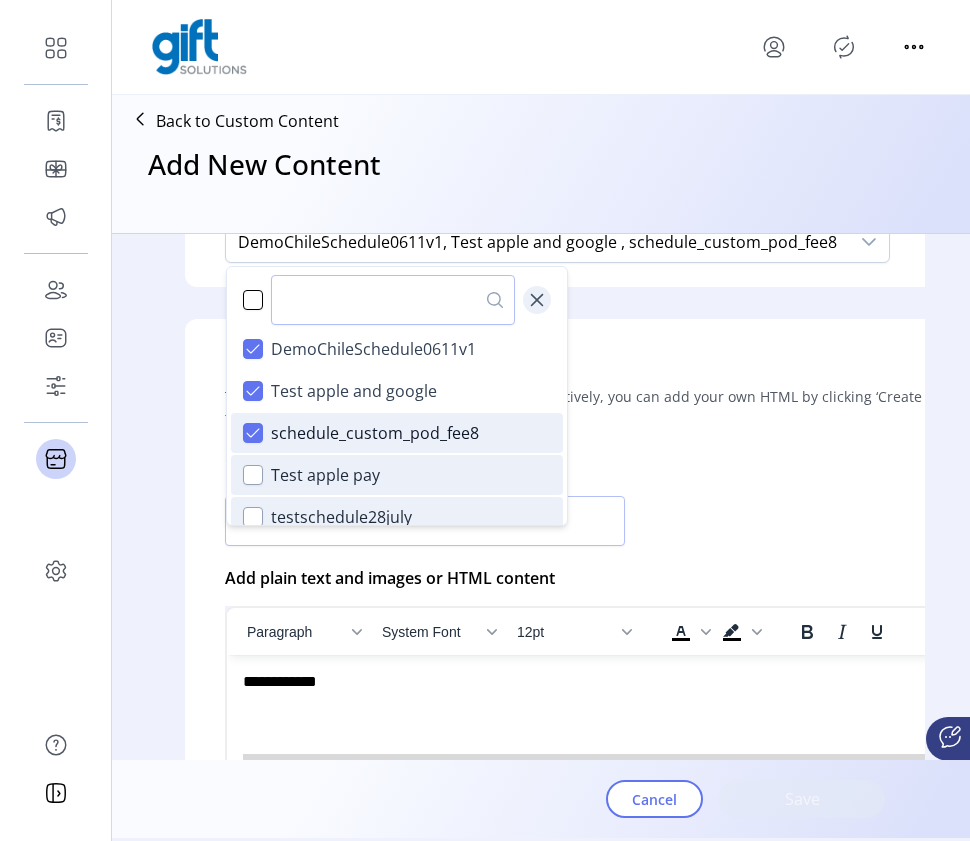 click 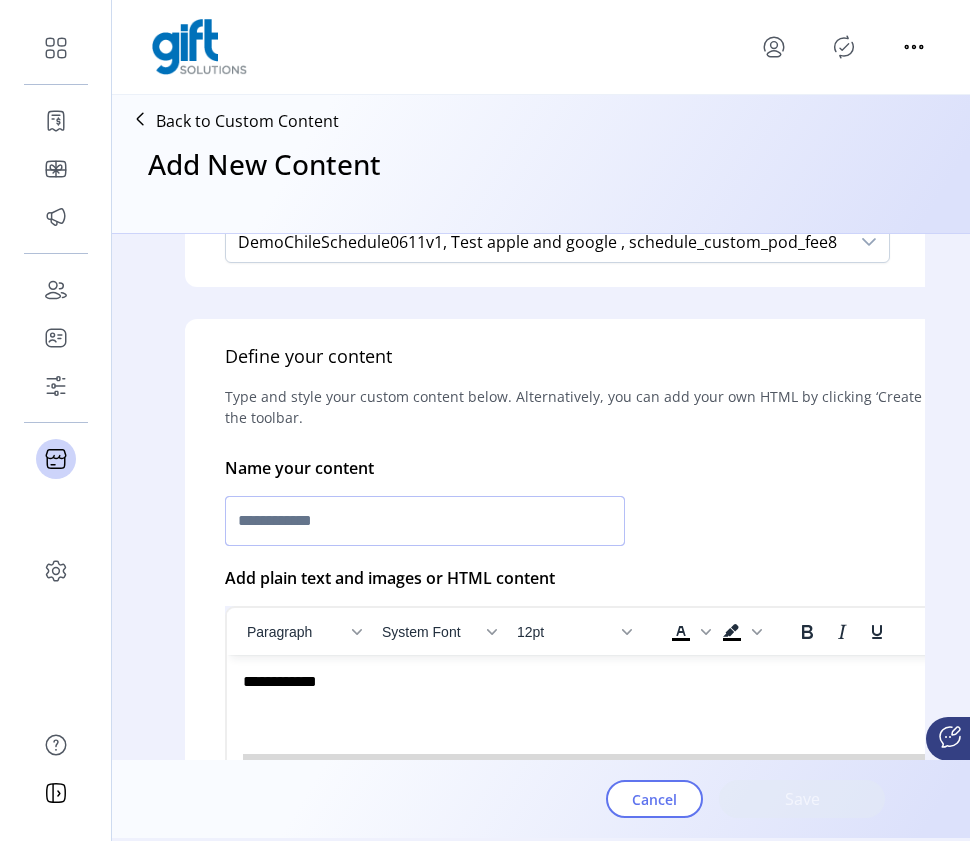 click 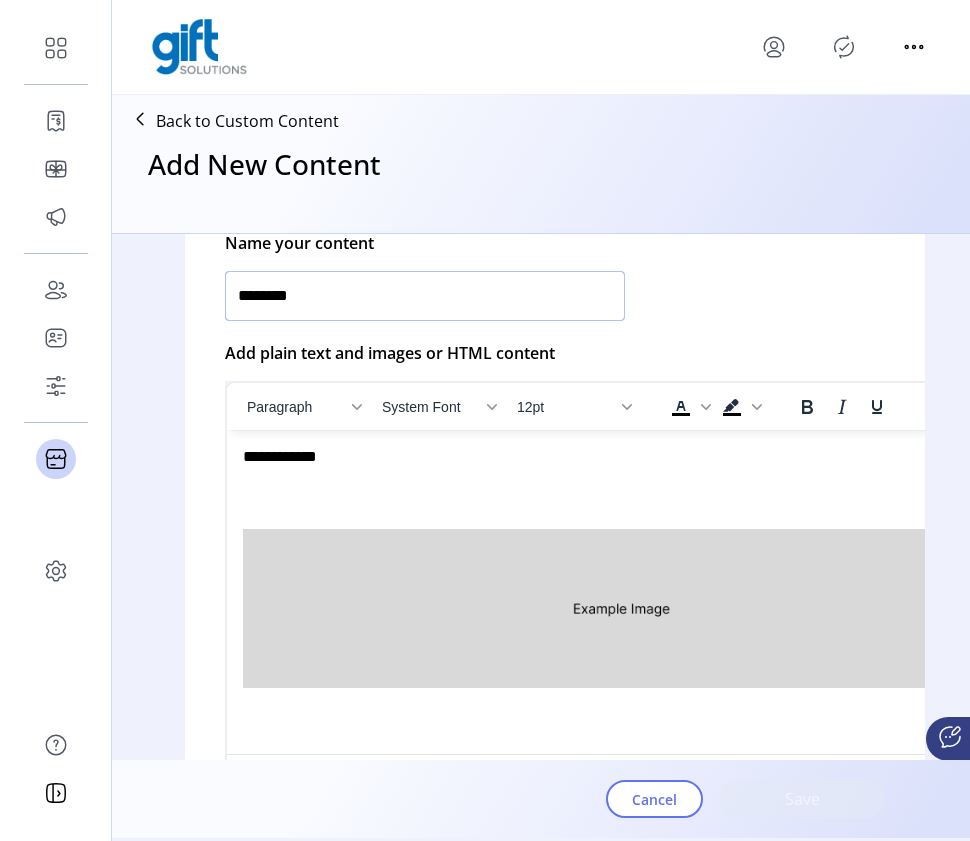 scroll, scrollTop: 632, scrollLeft: 4, axis: both 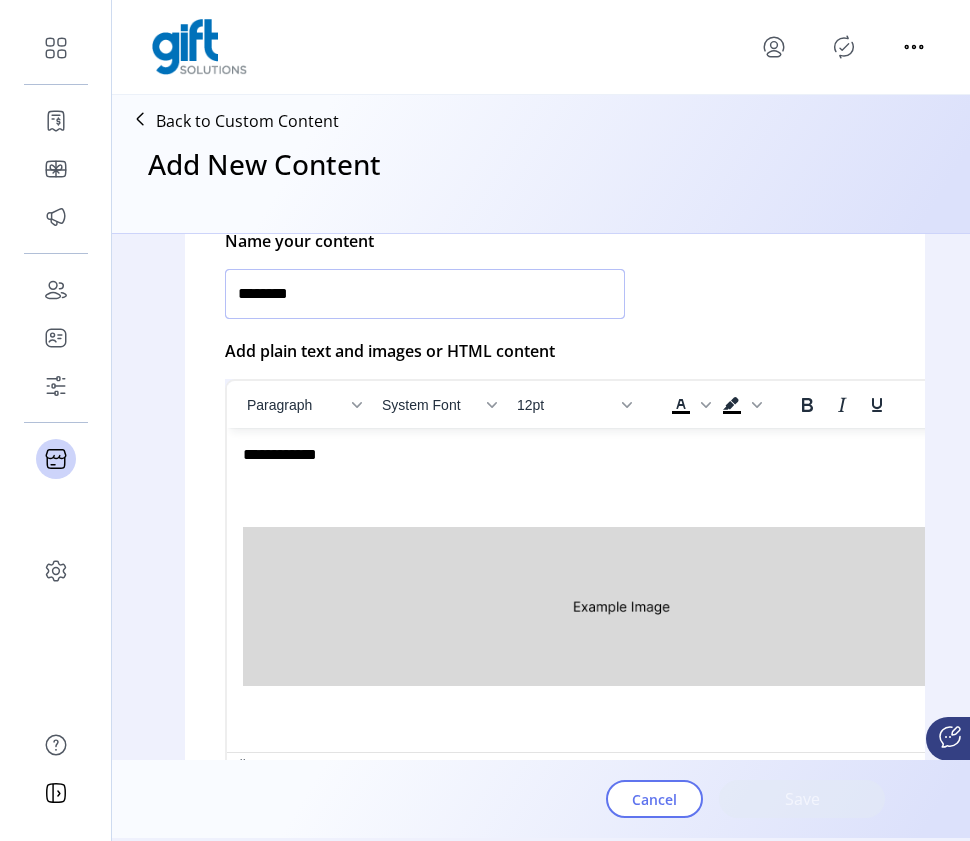 type on "********" 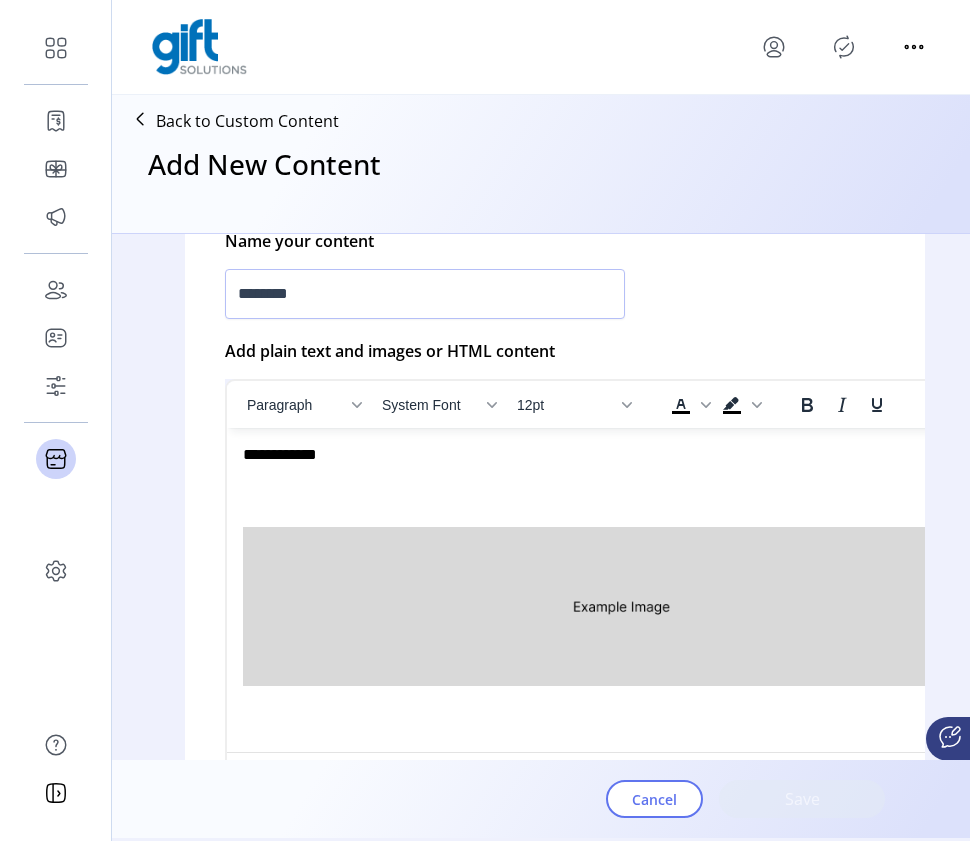 click at bounding box center [622, 587] 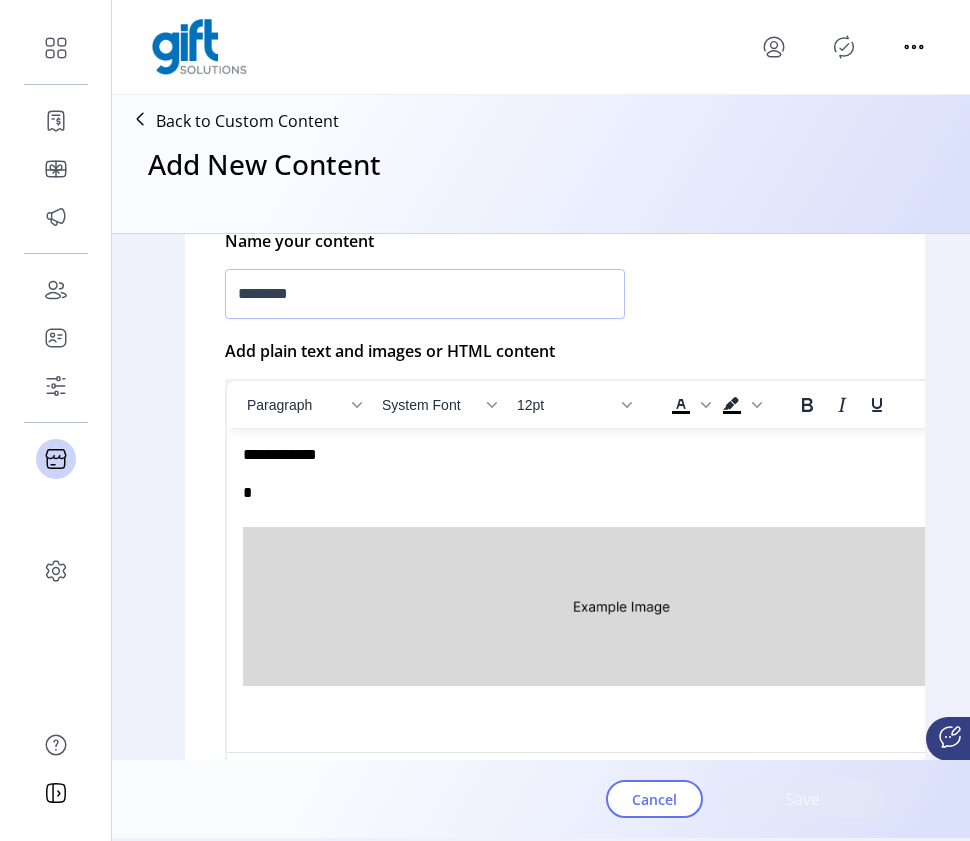 type 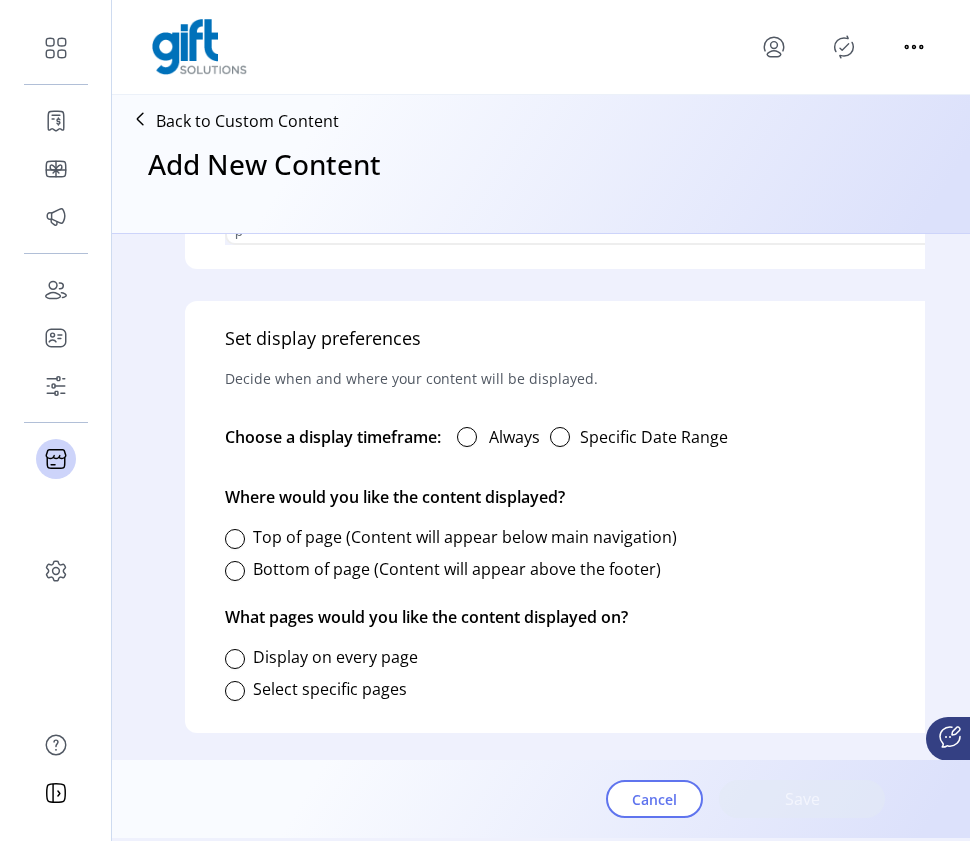 scroll, scrollTop: 1177, scrollLeft: 2, axis: both 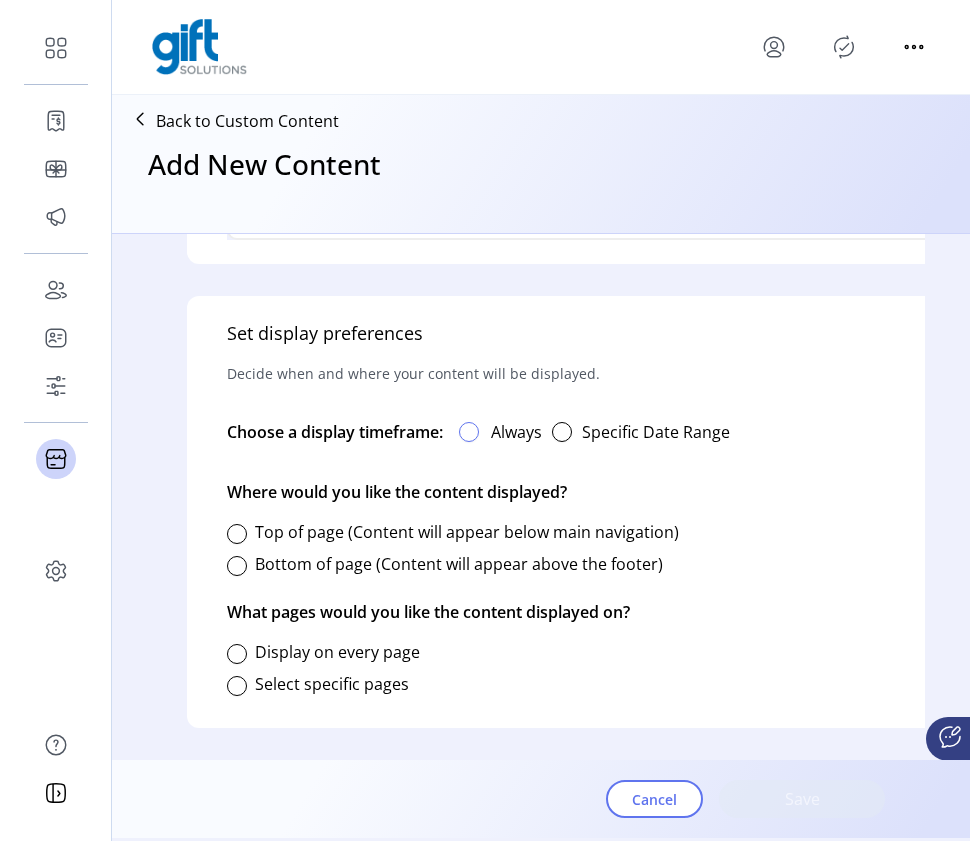 click 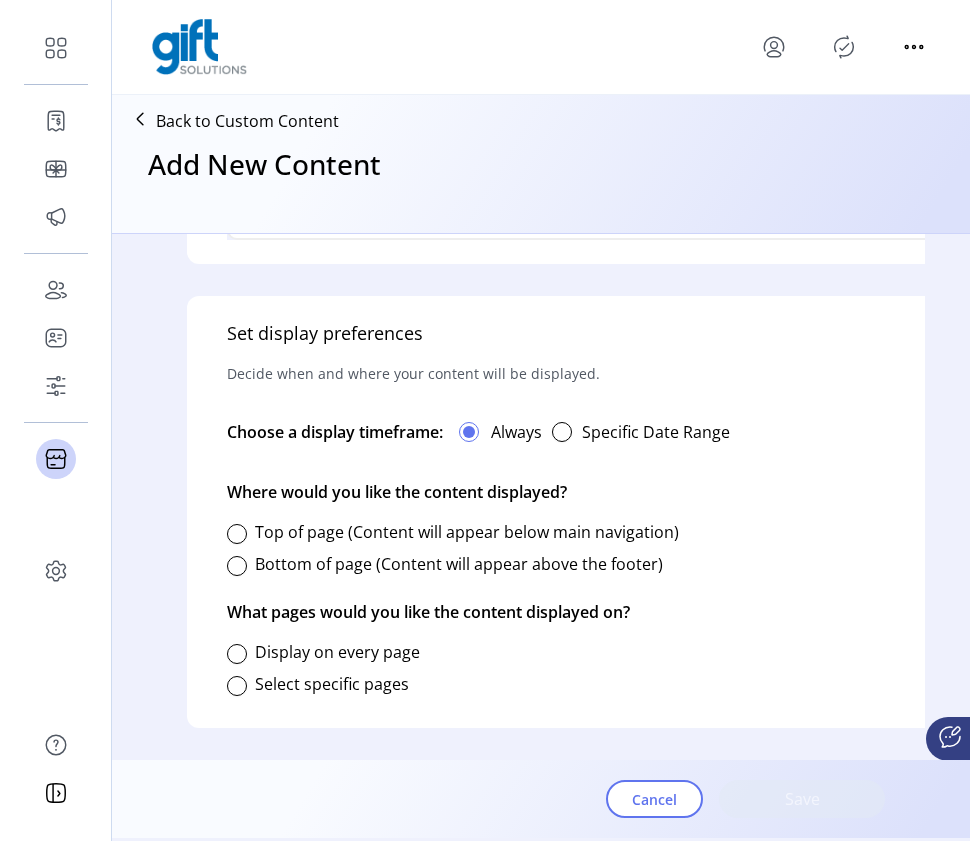 scroll, scrollTop: 1187, scrollLeft: 2, axis: both 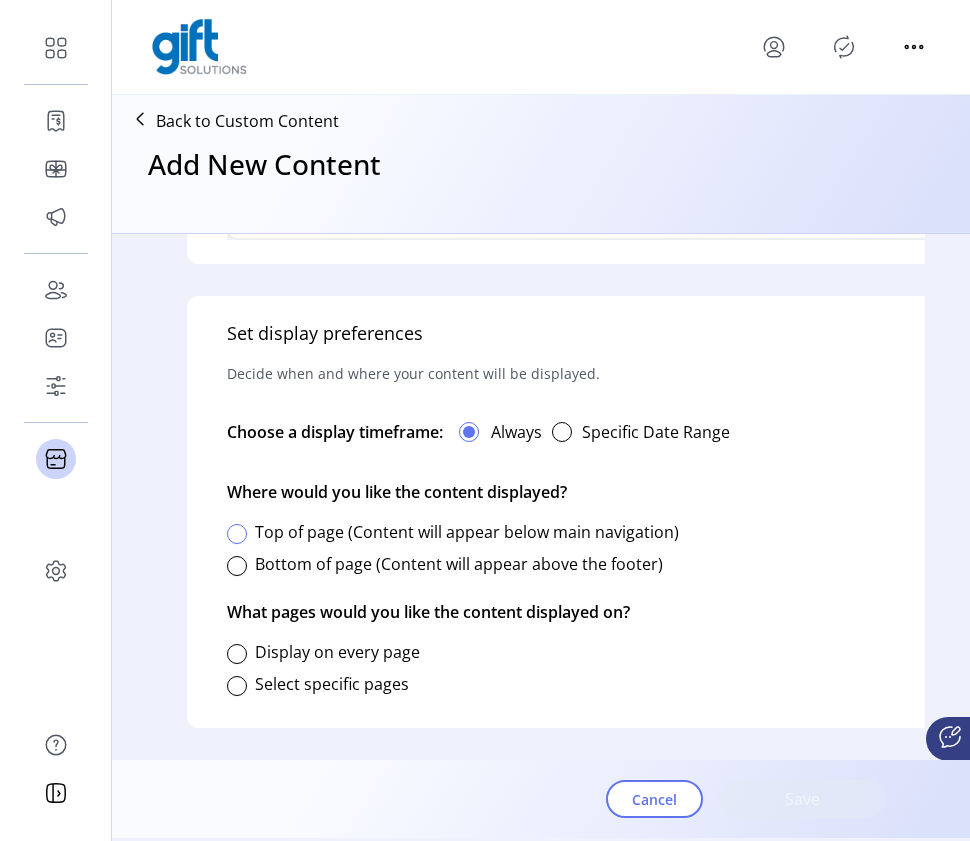 click 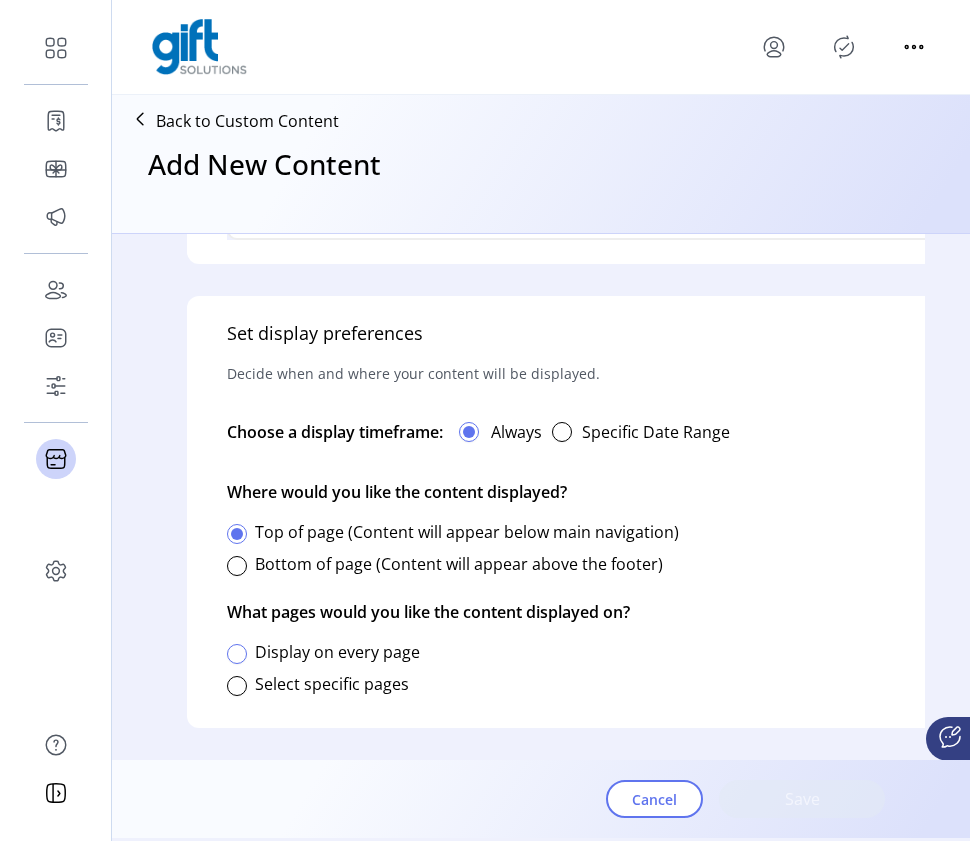 click 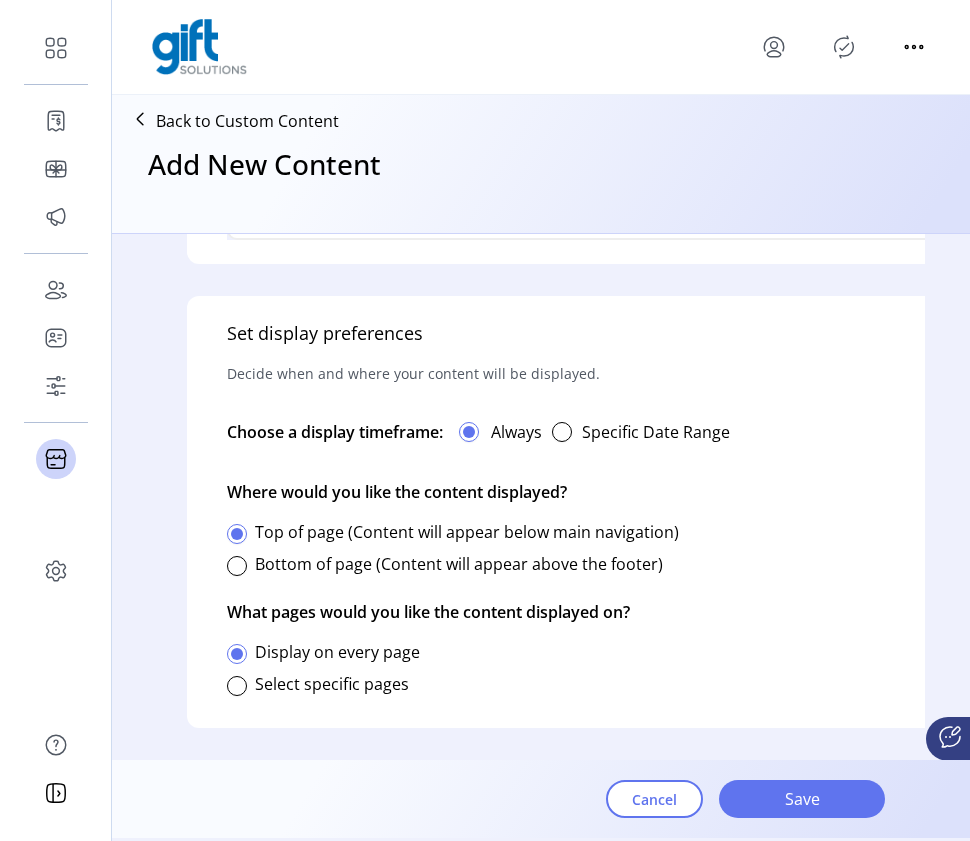 scroll, scrollTop: 14, scrollLeft: 6, axis: both 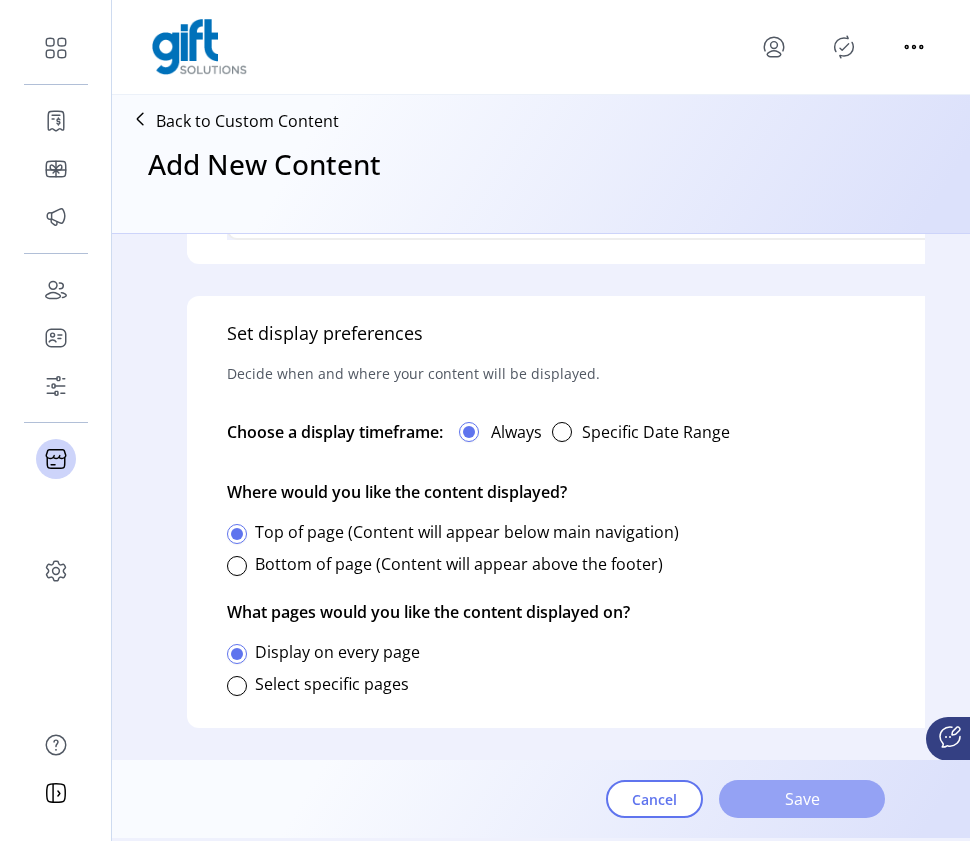 click on "Save" 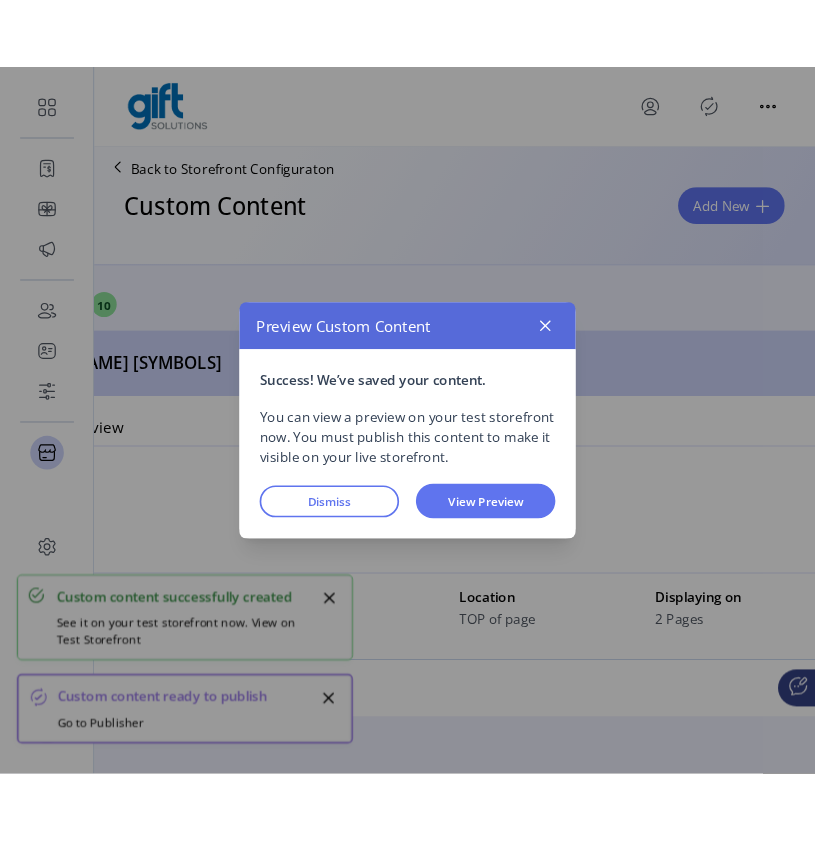 scroll, scrollTop: 0, scrollLeft: 0, axis: both 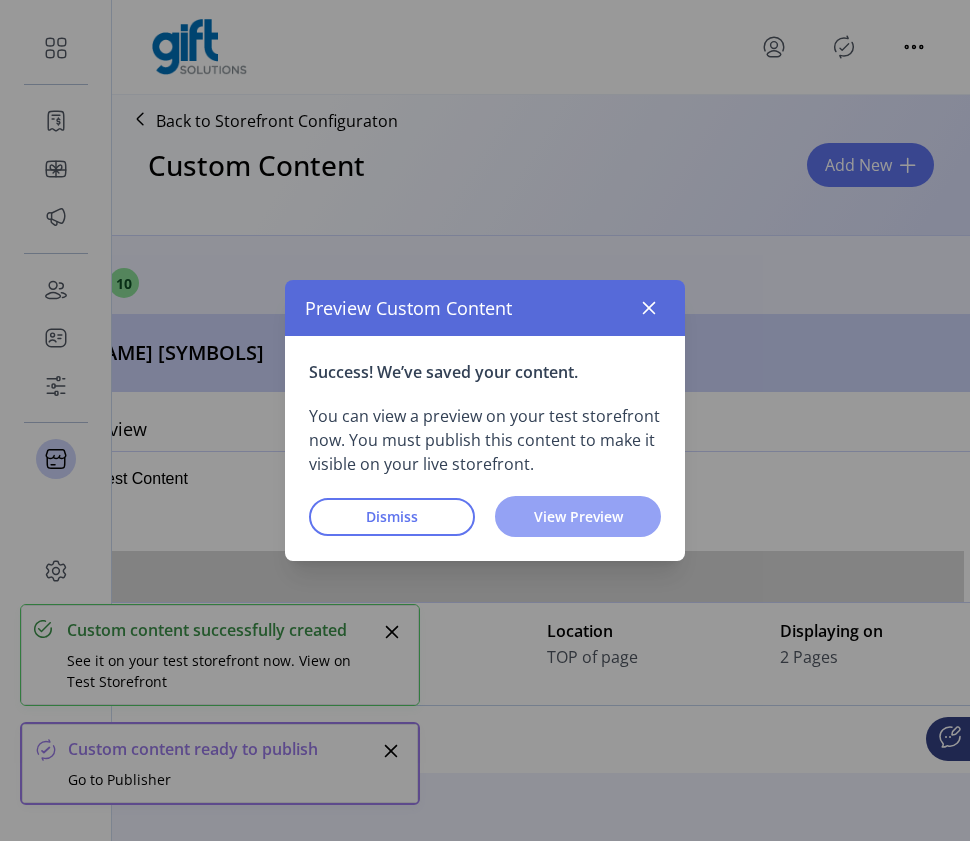 click on "View Preview" 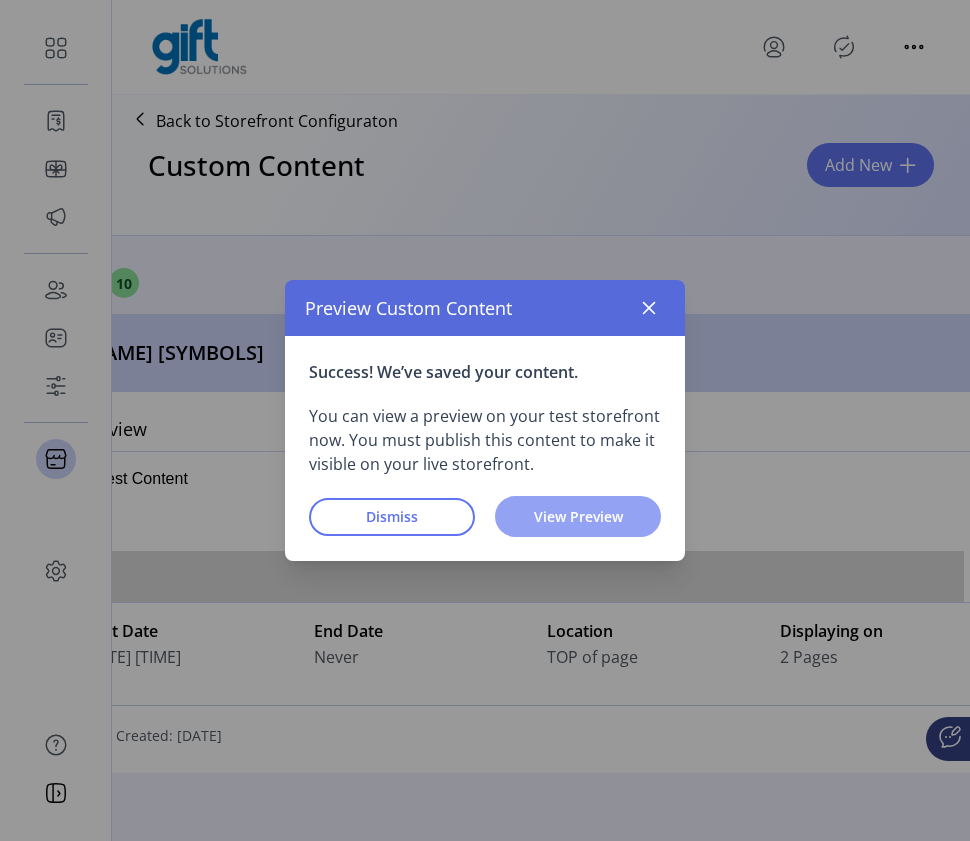 click on "View Preview" 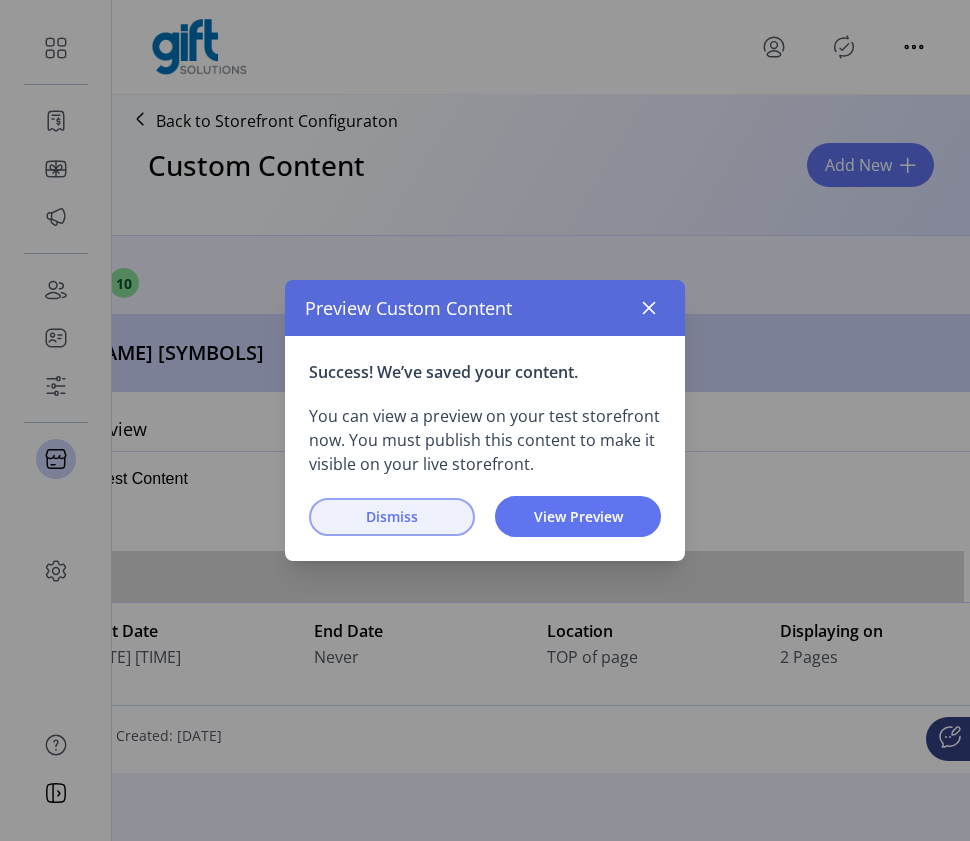 click on "Dismiss" 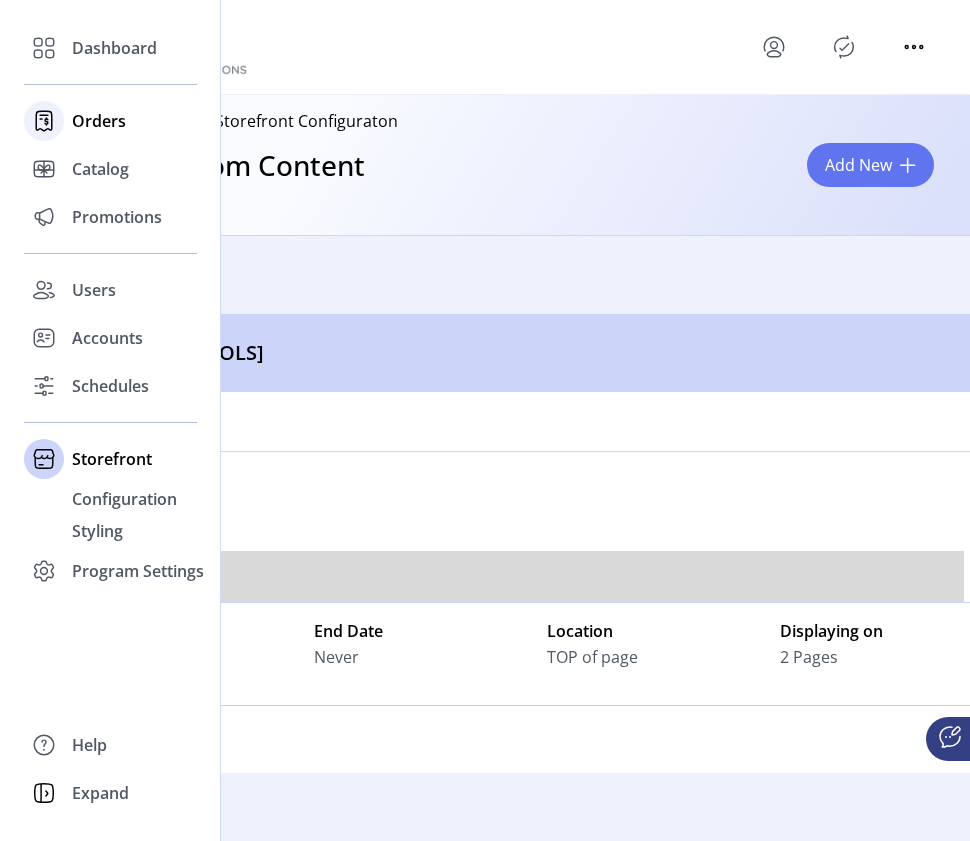 click on "Orders" 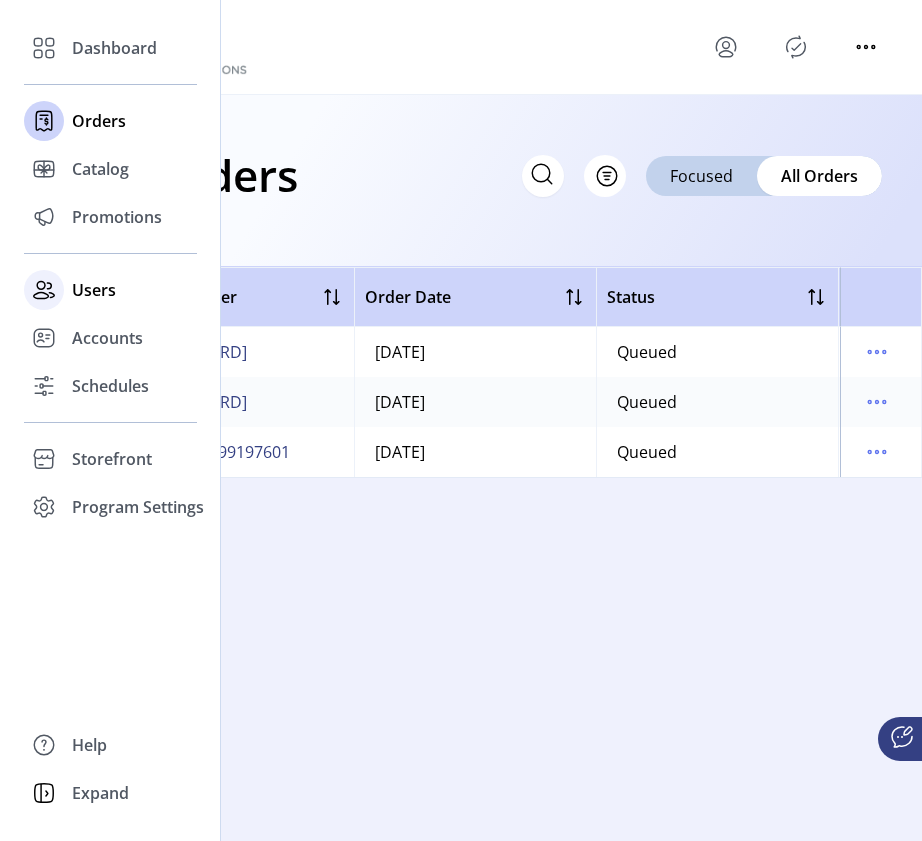 click on "Users" 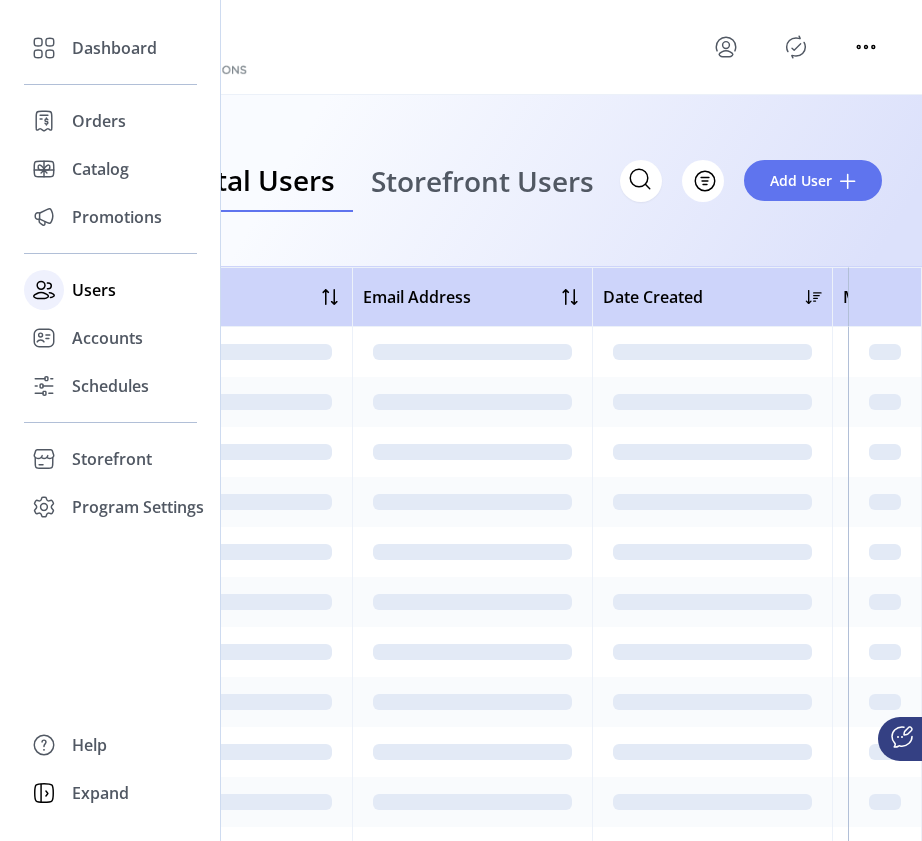 click on "Users" 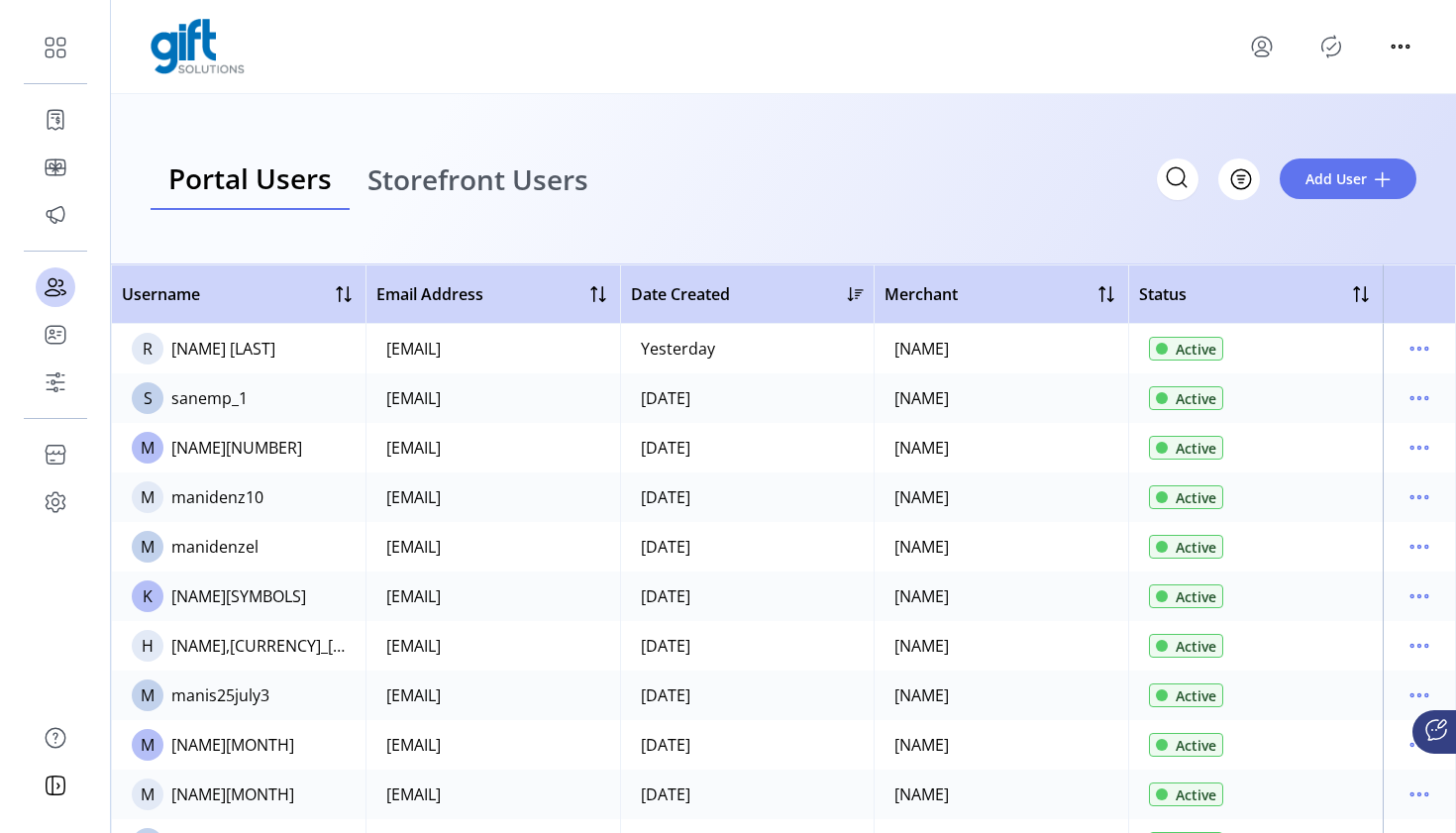 click on "Portal Users Storefront Users
Filter Add User" 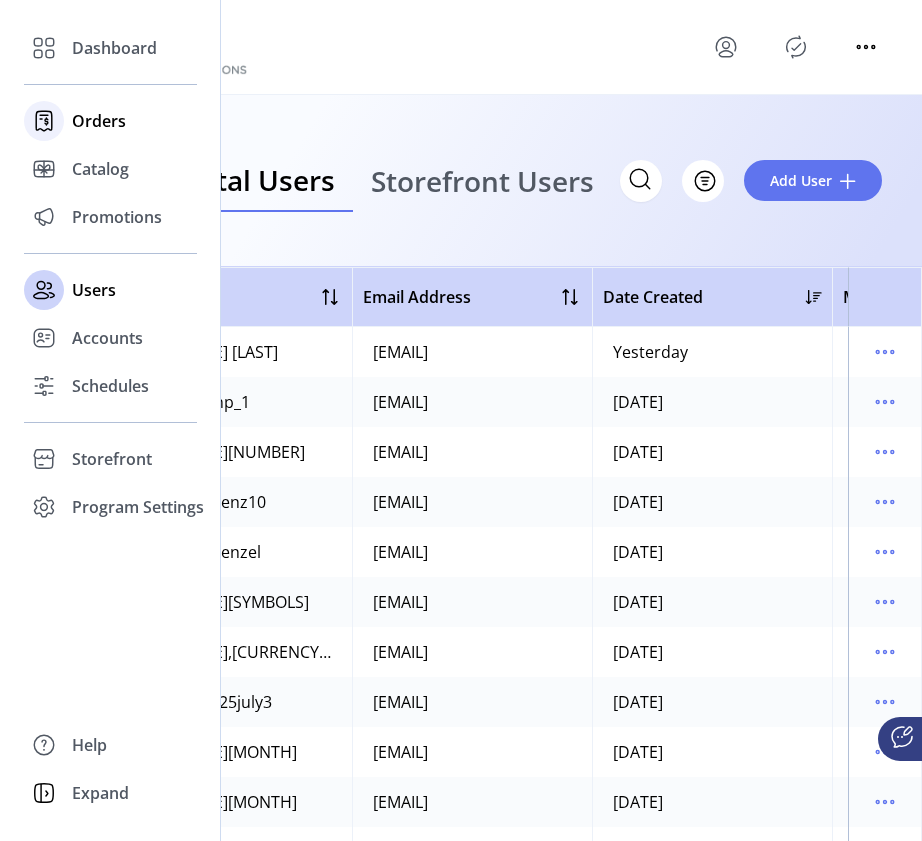 click on "Orders" 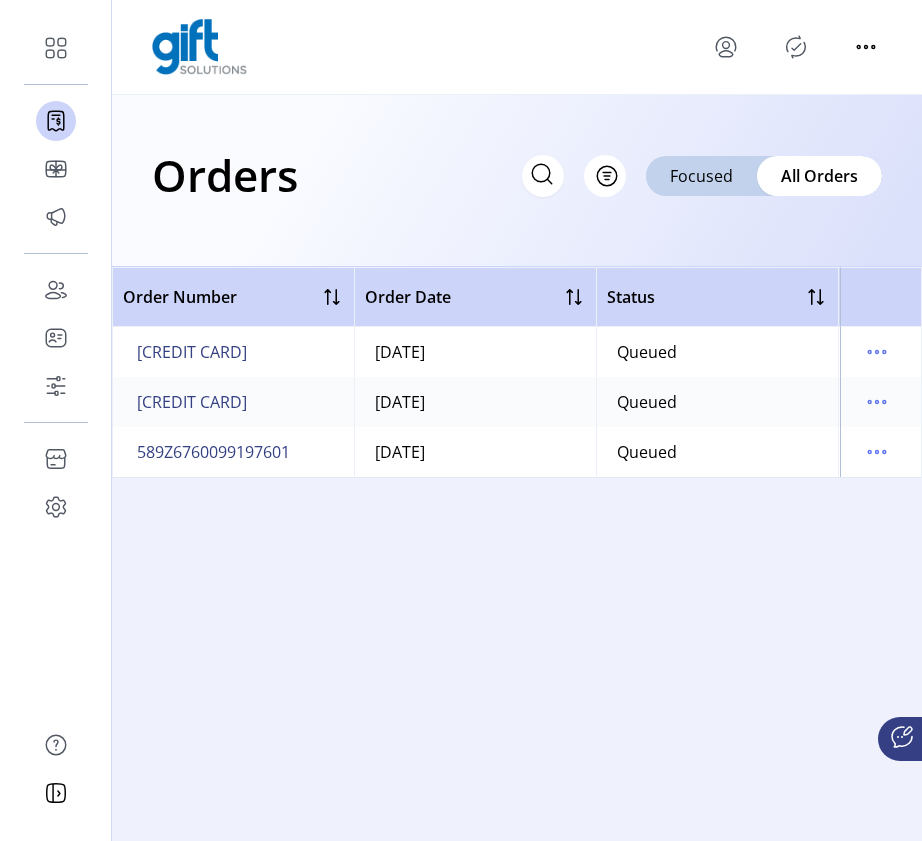 drag, startPoint x: 919, startPoint y: 191, endPoint x: 863, endPoint y: 191, distance: 56 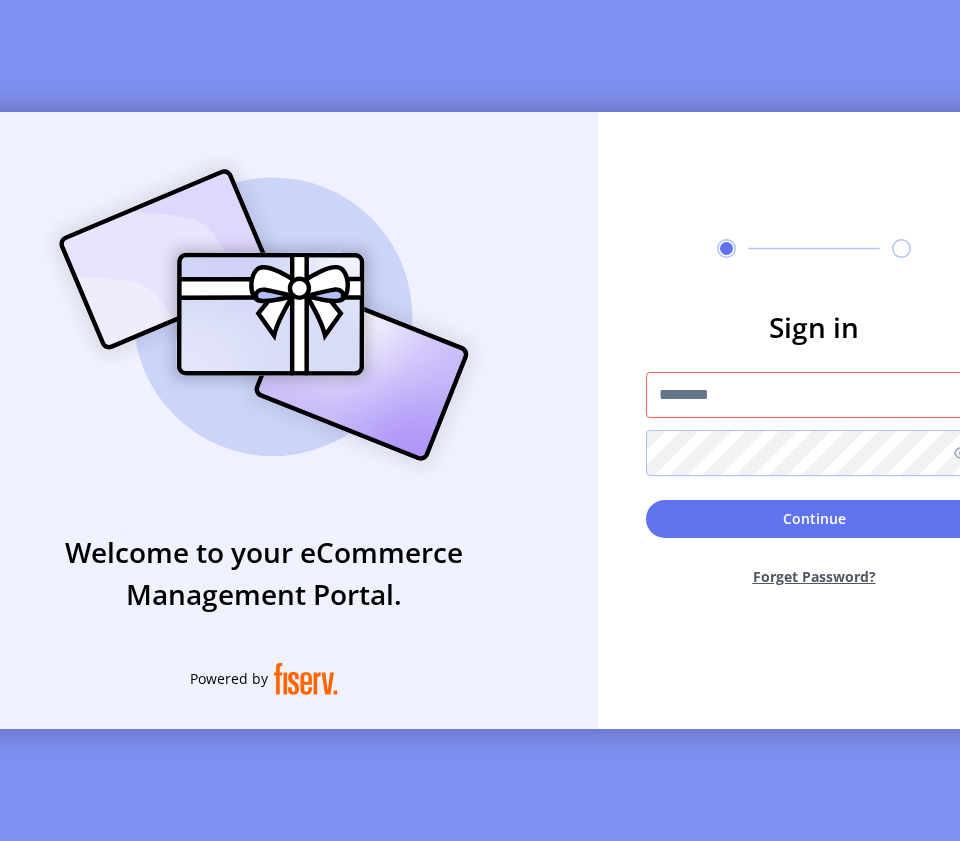 scroll, scrollTop: 0, scrollLeft: 0, axis: both 